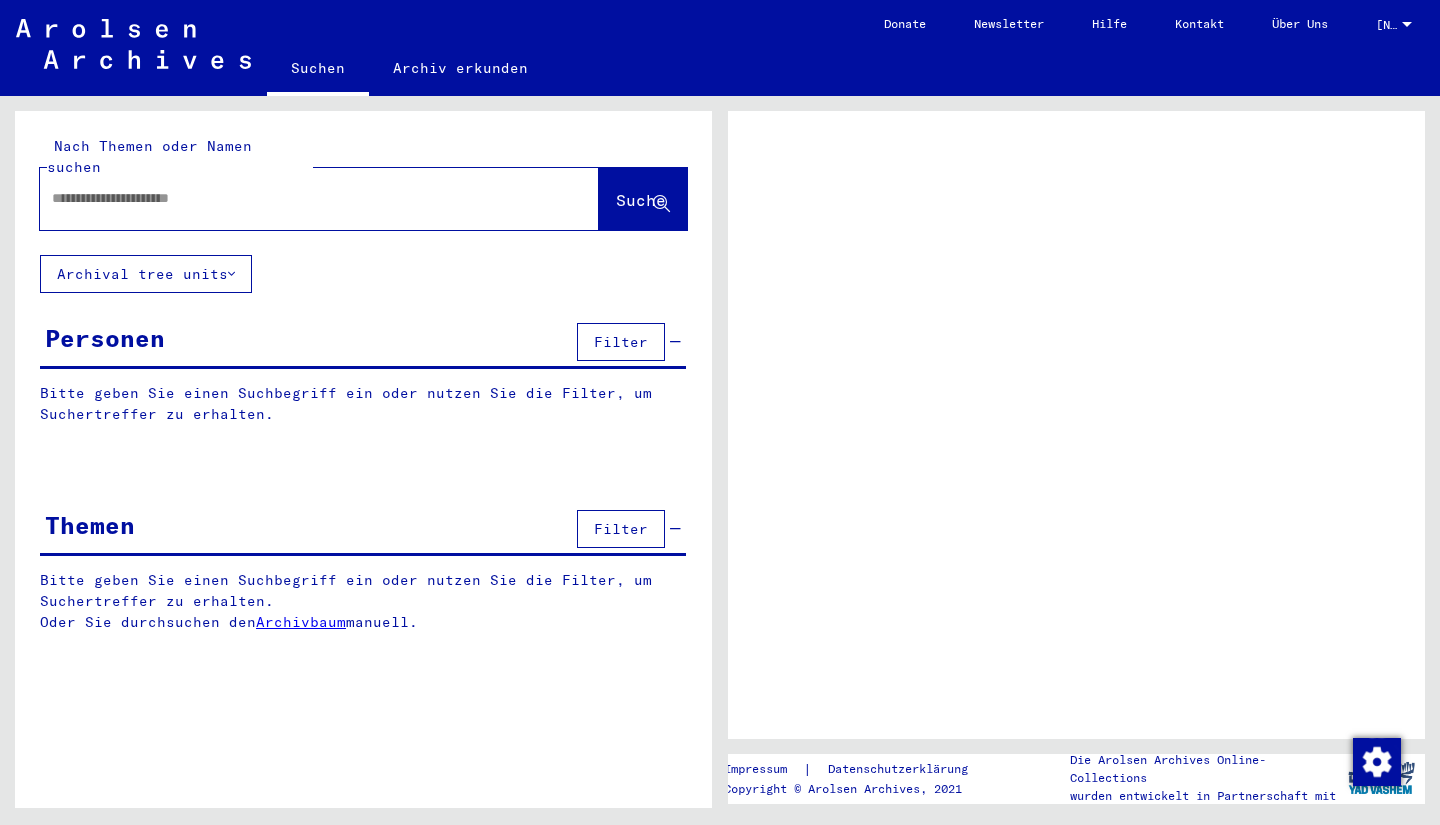 scroll, scrollTop: 0, scrollLeft: 0, axis: both 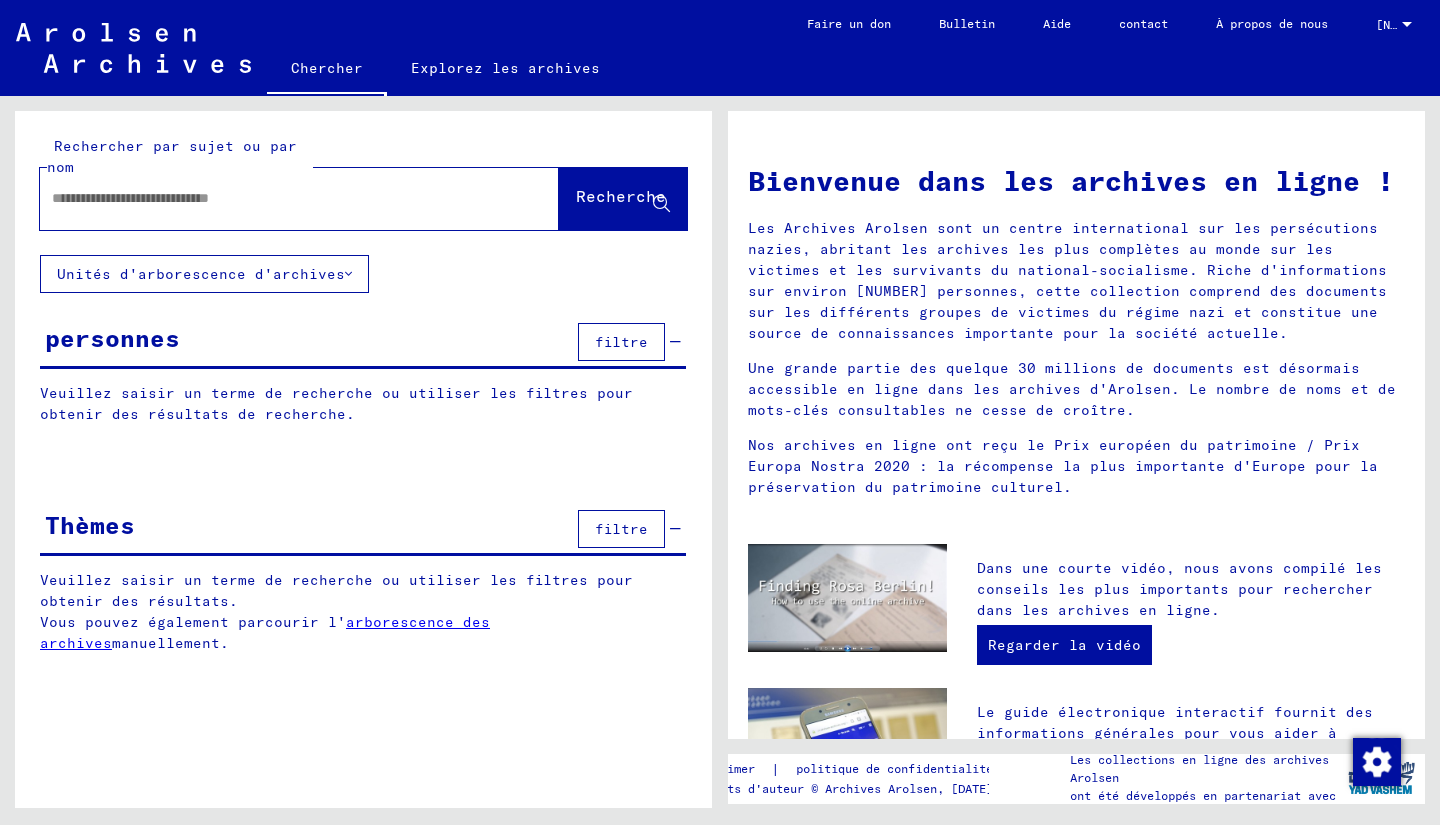 click on "Rechercher par sujet ou par nom Recherche Units d'arborescence d'archives personnes filtre Veuillez saisir un terme de recherche ou utiliser les filtres pour obtenir des résultats de recherche. Signature Nom de famille Prénom Nom de naissance Naissance date de naissance Prisonnier # Père (père adoptif) Mère (mère adoptive) religion nationalité Profession lieu de détention Date de décès Dernier lieu de résidence Dernier lieu de résidence (pays) lieu de détention Dernier lieu de résidence (province) Dernier lieu de résidence (lieu) Dernier lieu de résidence (quartier) Dernier lieu de résidence (rue) Dernier lieu de résidence (numéro de maison) Signature Nom de famille Prénom Nom de naissance Naissance date de naissance Prisonnier # Thèmes filtre Veuillez saisir un terme de recherche ou utiliser les filtres pour obtenir des résultats. Vous pouvez également parcourir l' arborescence des archives manuellement. signature Signature titre liste hiérarchique" at bounding box center (363, 397) 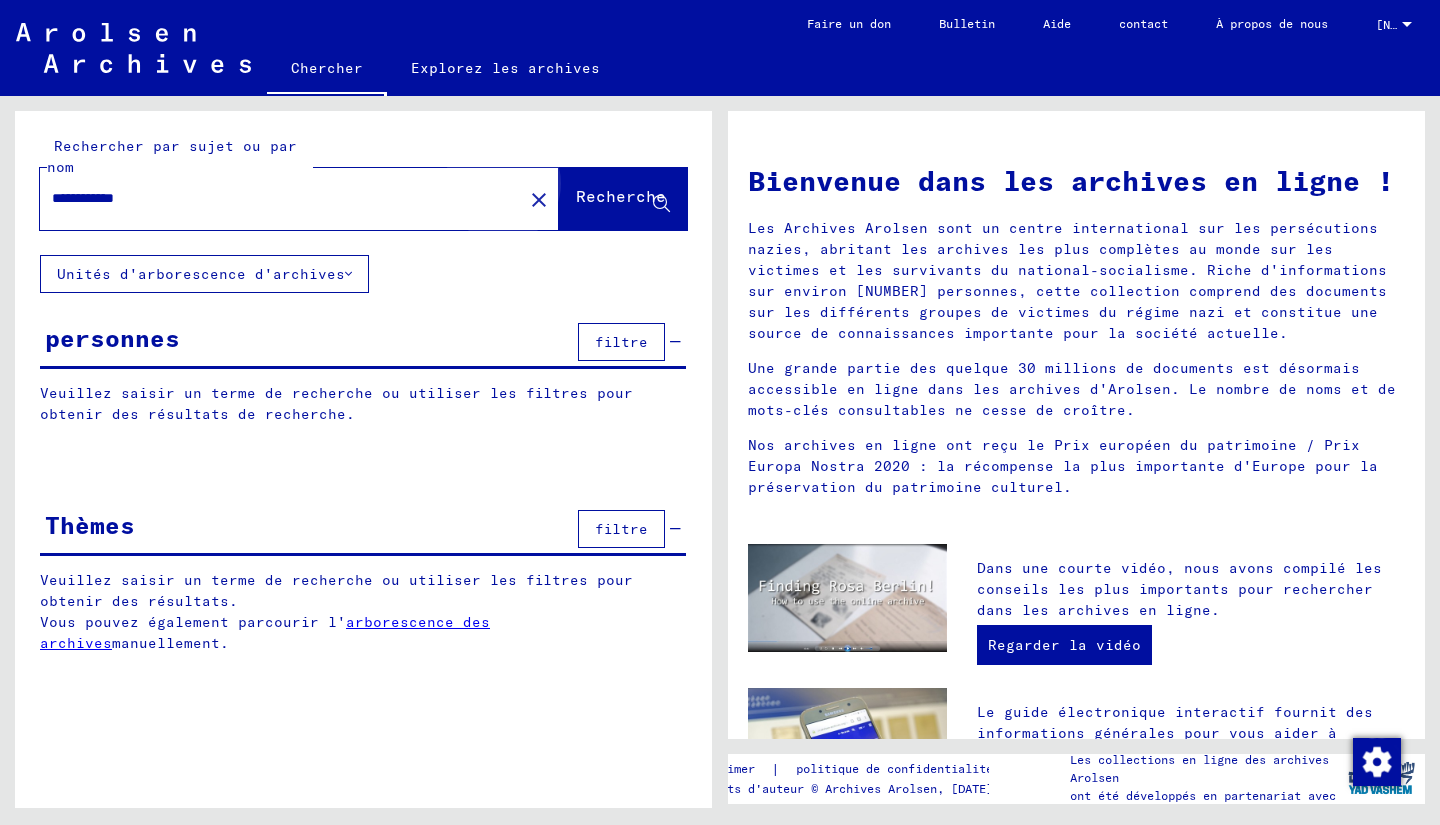 click on "Recherche" at bounding box center (621, 198) 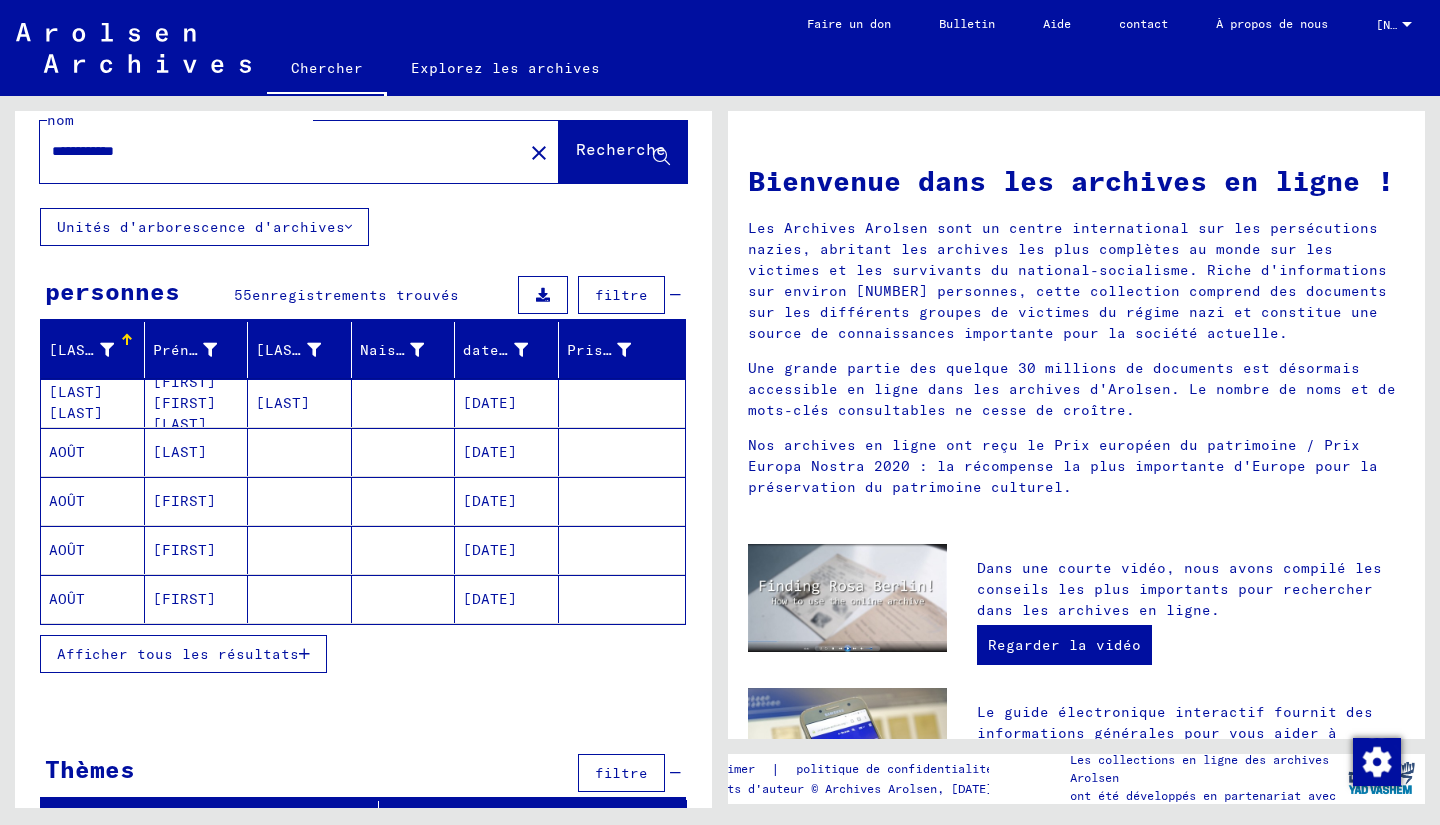 scroll, scrollTop: 76, scrollLeft: 0, axis: vertical 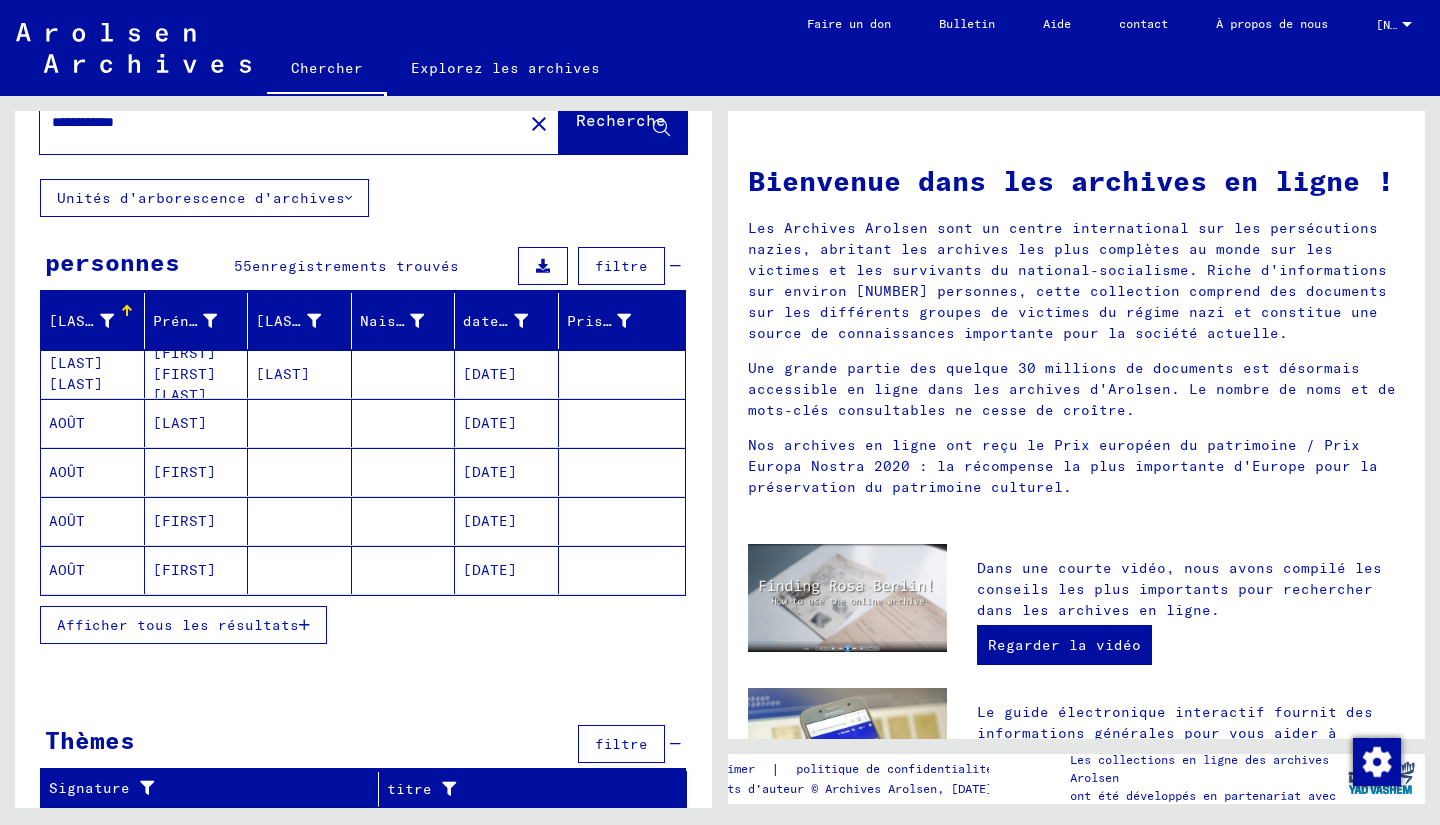 click on "Afficher tous les résultats" at bounding box center (183, 625) 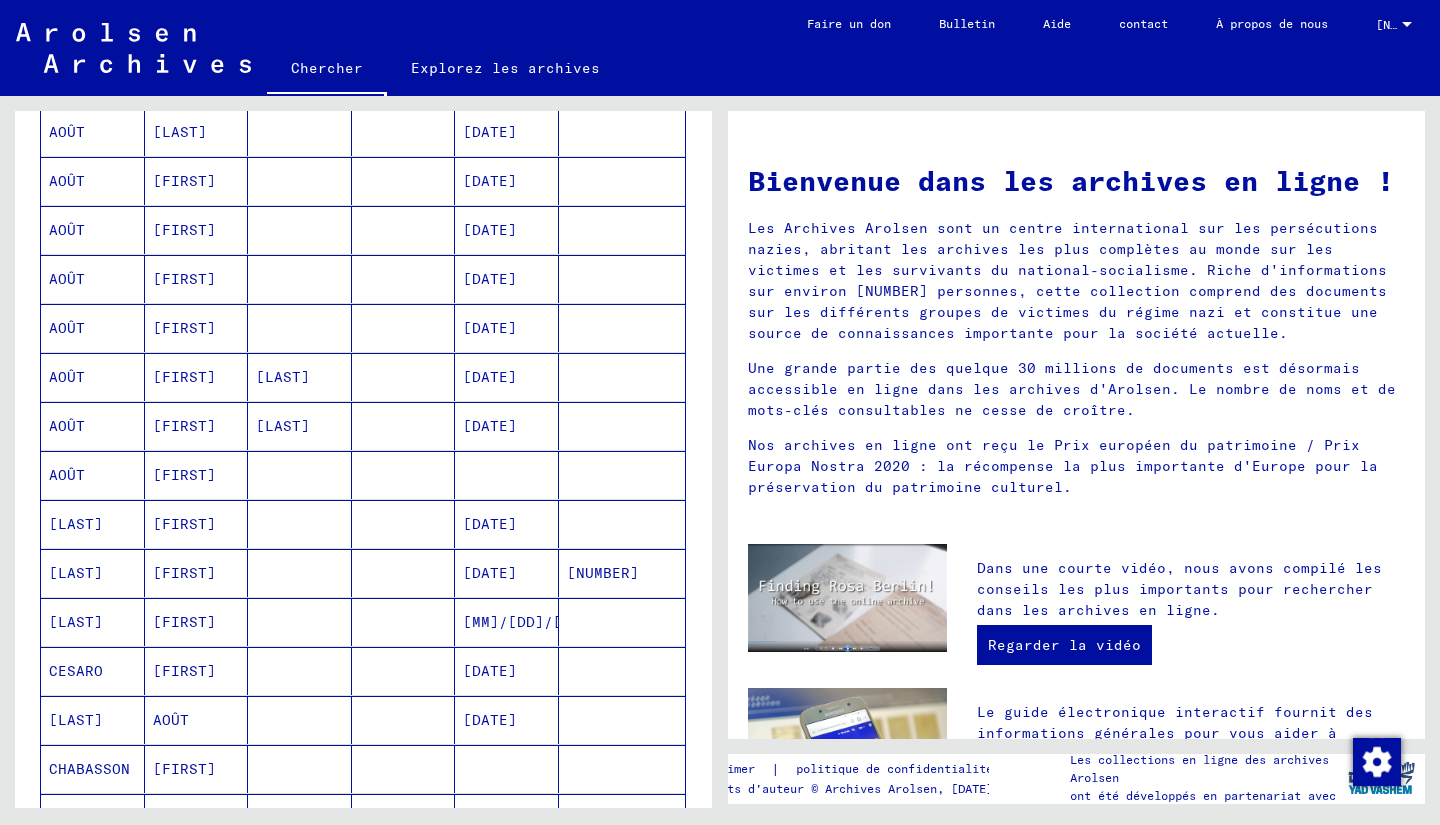 click on "[FIRST]" at bounding box center [197, 83] 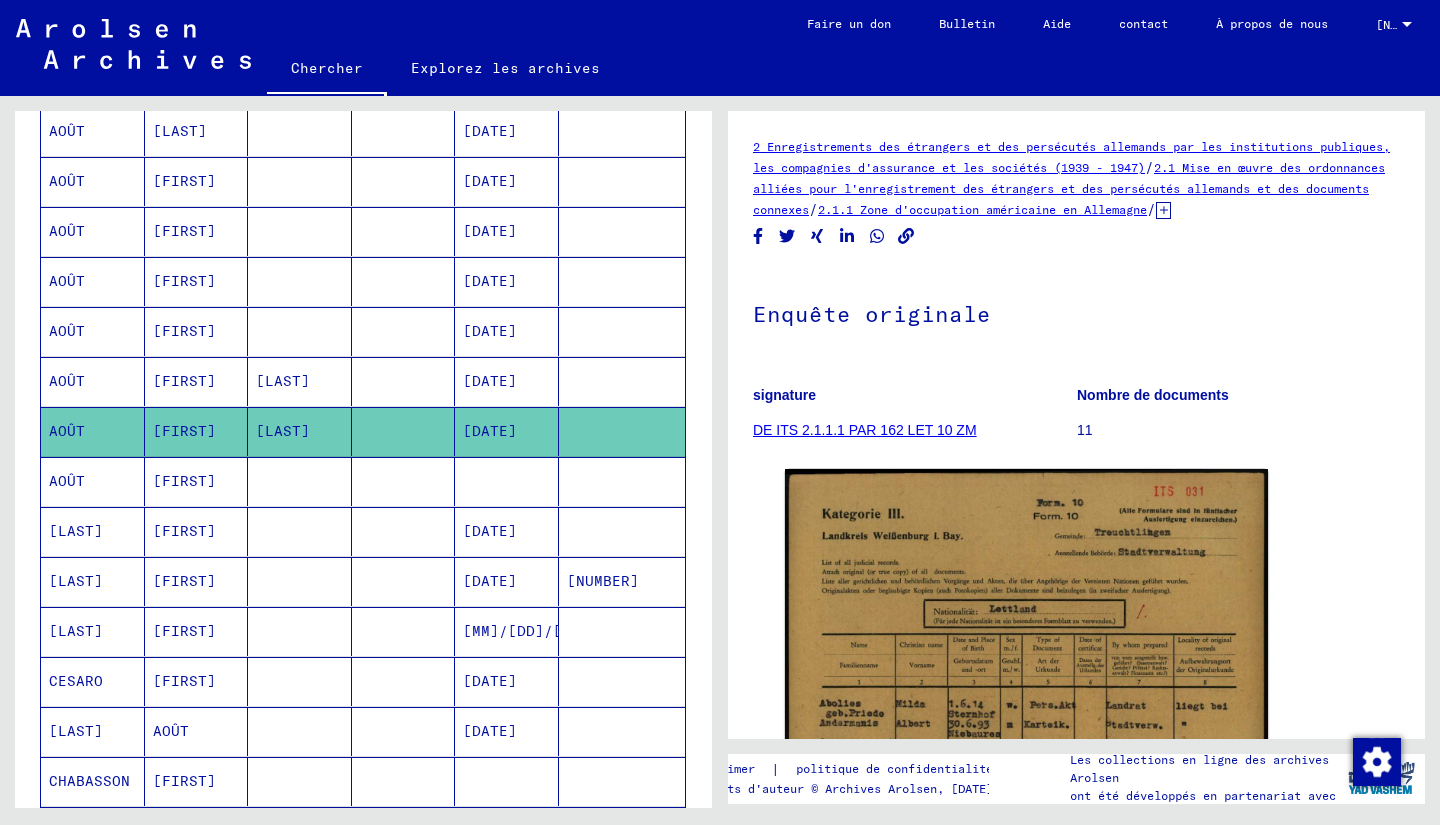 scroll, scrollTop: 0, scrollLeft: 0, axis: both 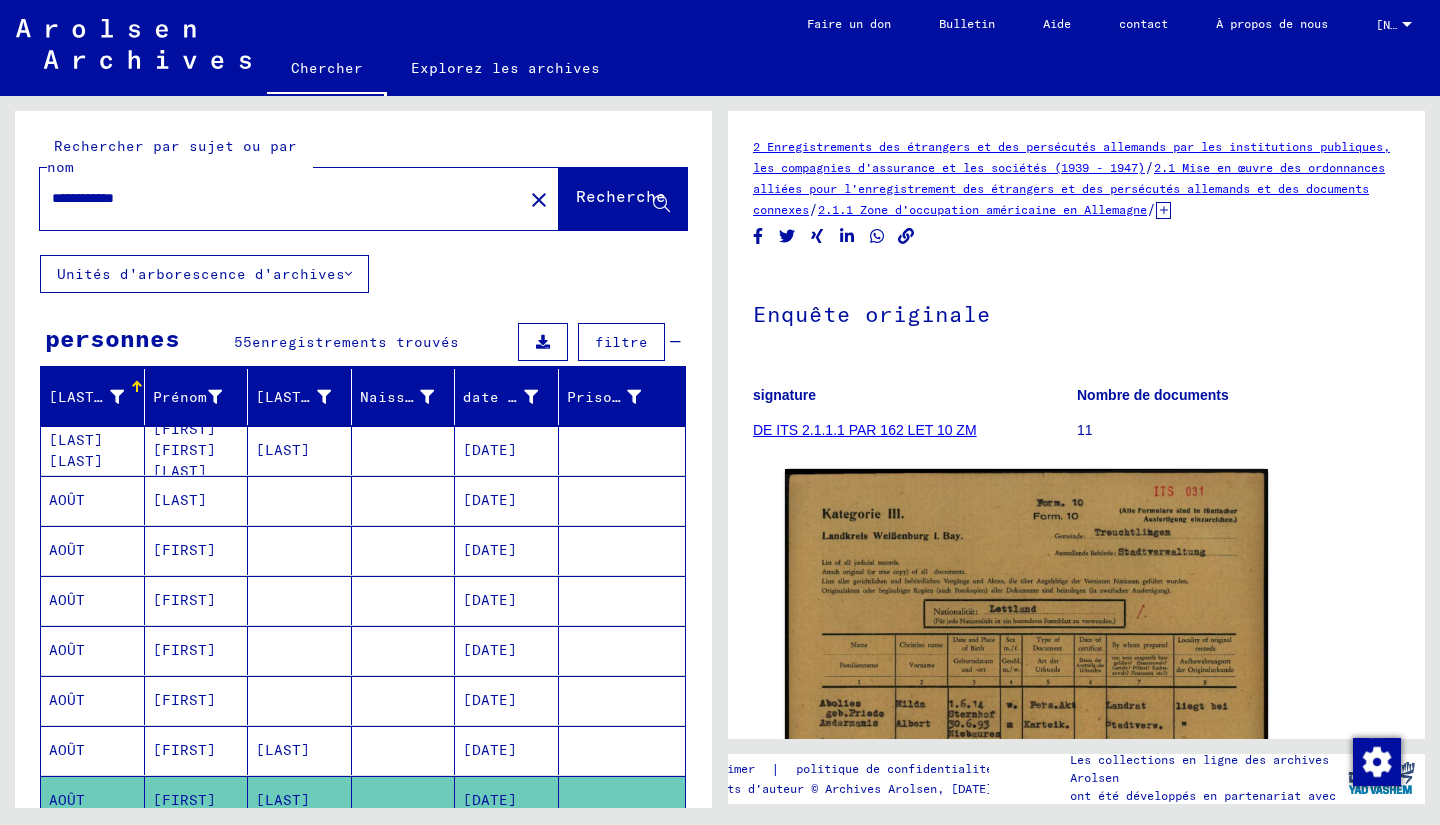 drag, startPoint x: 195, startPoint y: 188, endPoint x: 107, endPoint y: 199, distance: 88.68484 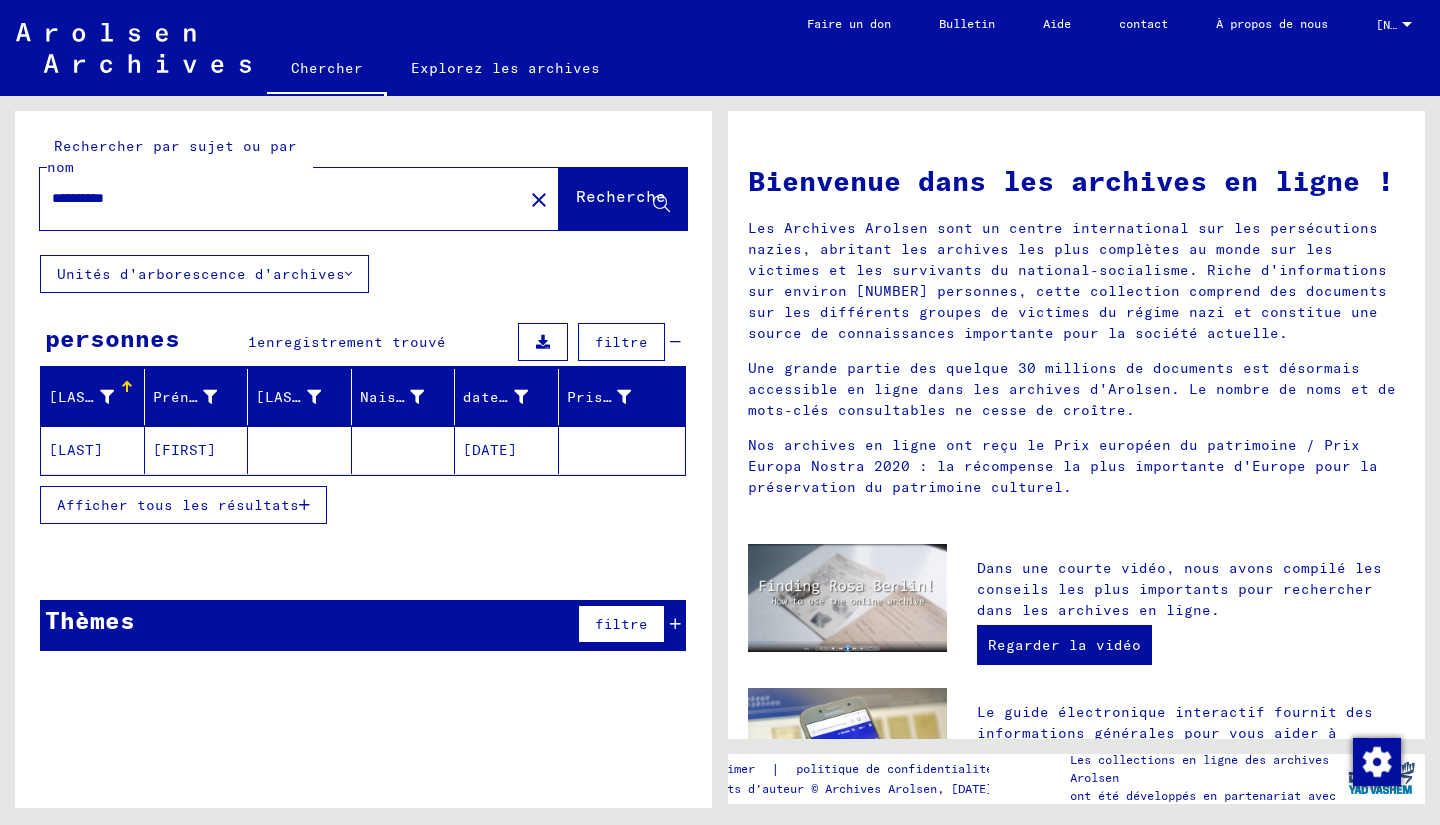 click on "[DATE]" at bounding box center (490, 450) 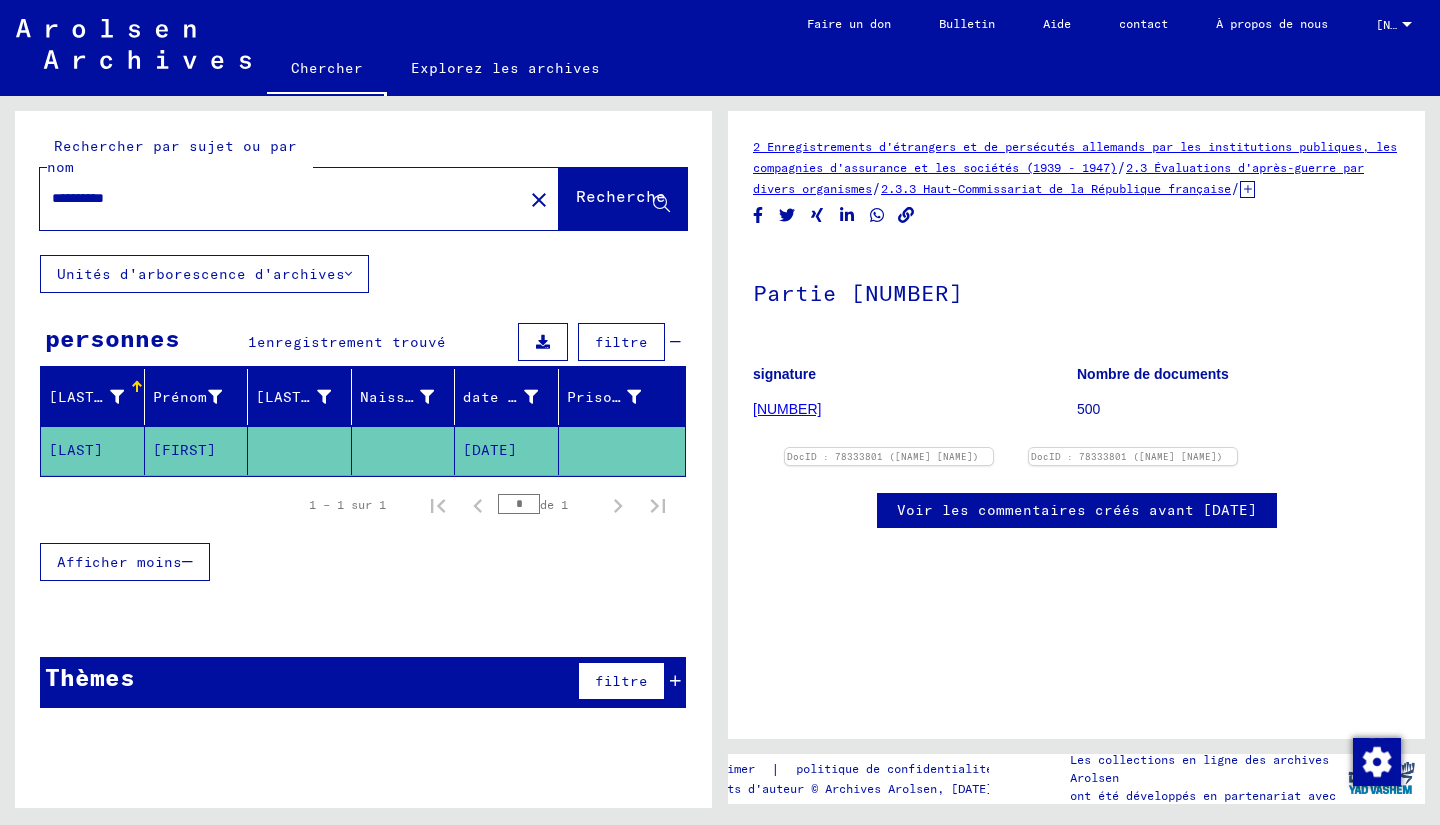 scroll, scrollTop: 0, scrollLeft: 0, axis: both 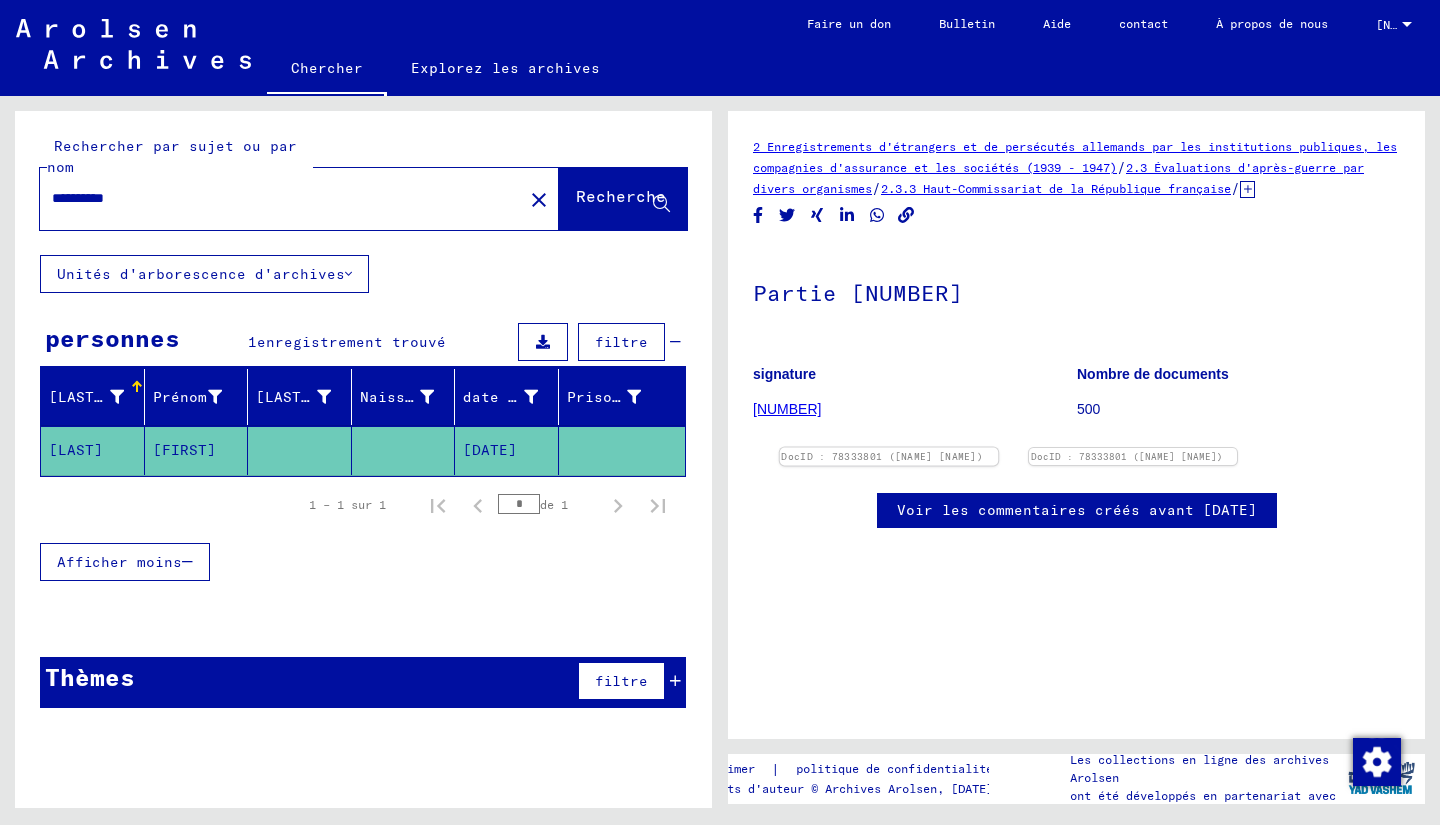 click at bounding box center (889, 448) 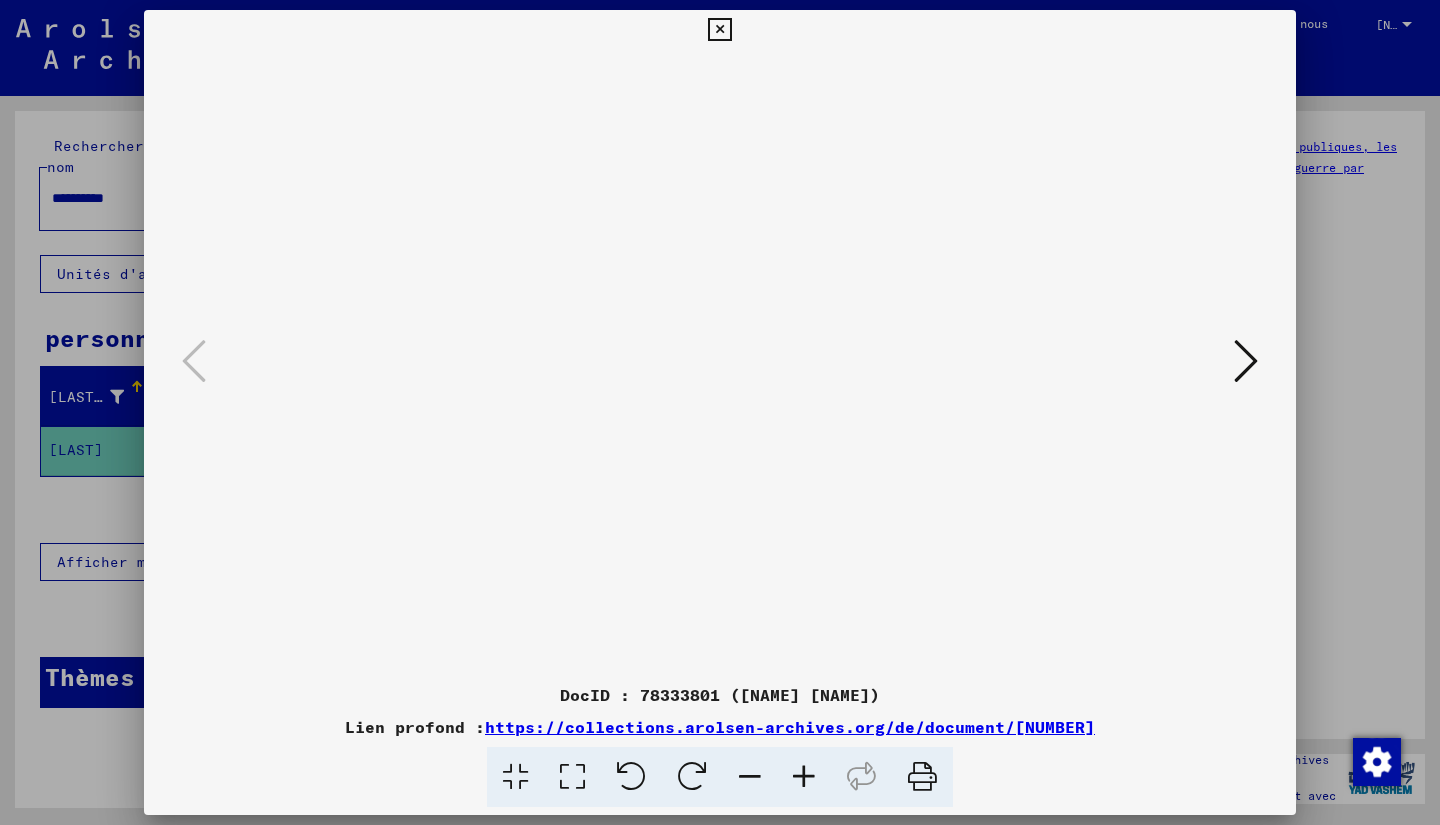 click at bounding box center [719, 30] 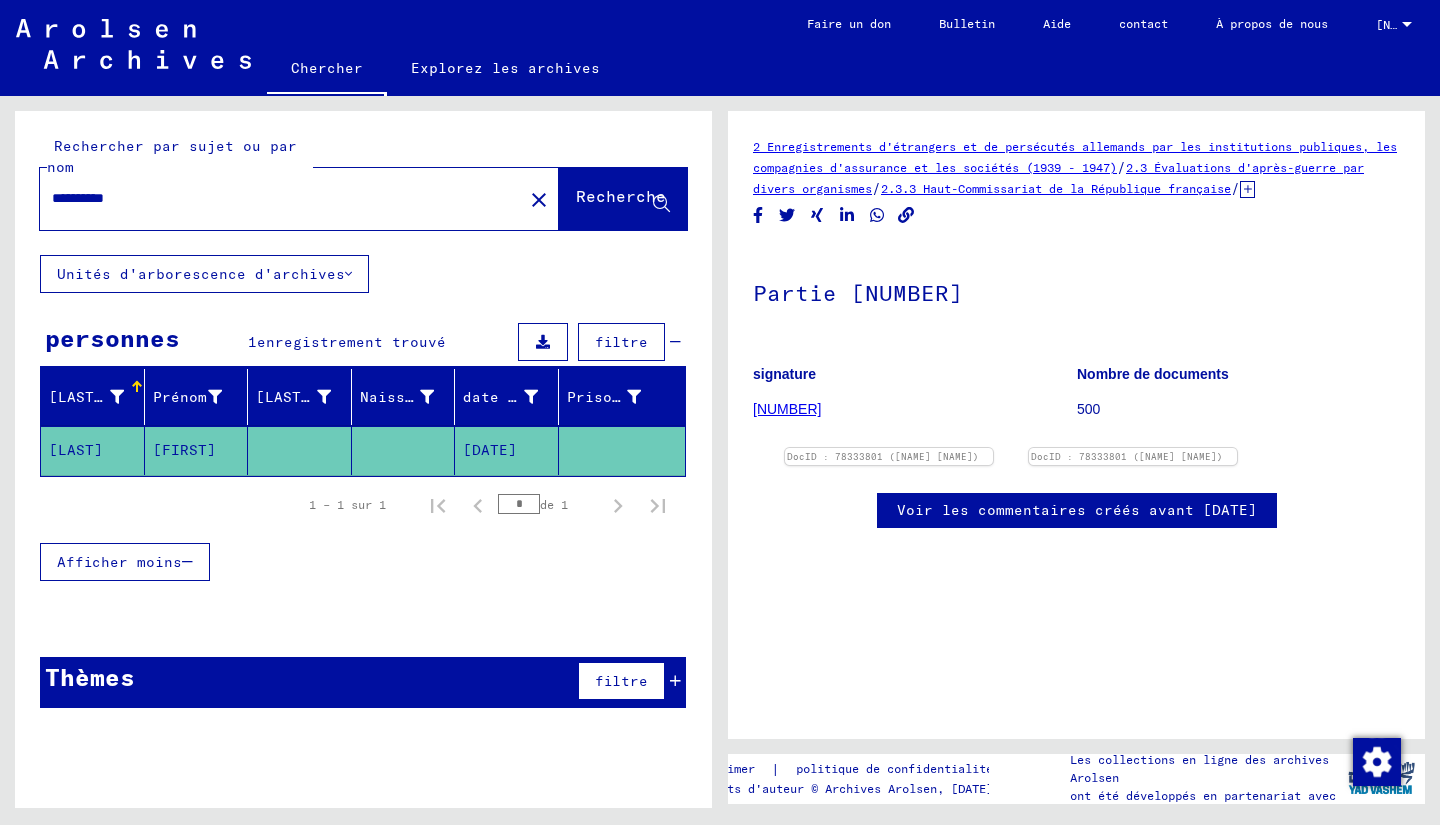 drag, startPoint x: 214, startPoint y: 188, endPoint x: 0, endPoint y: 197, distance: 214.18916 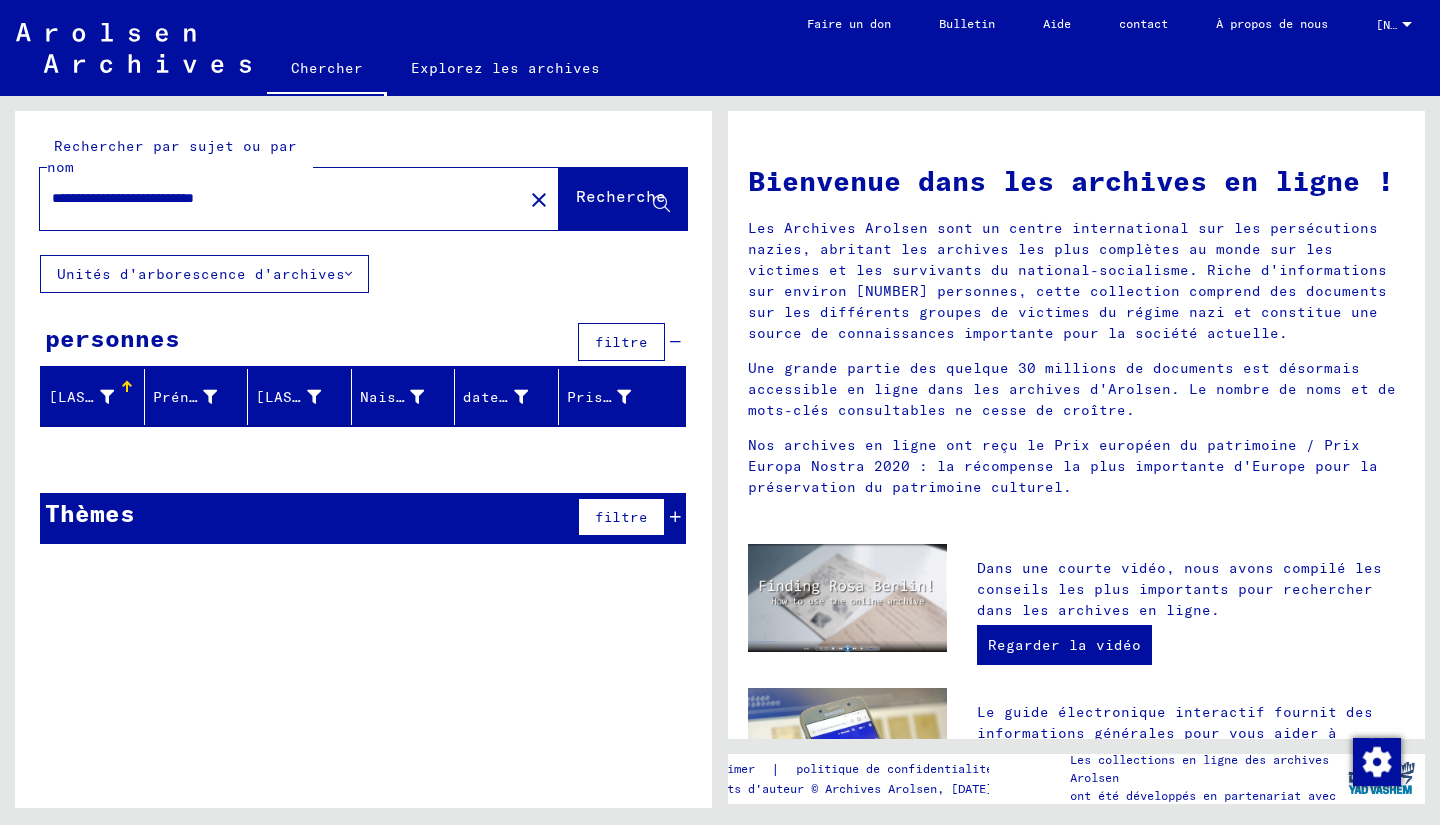 drag, startPoint x: 320, startPoint y: 194, endPoint x: 121, endPoint y: 192, distance: 199.01006 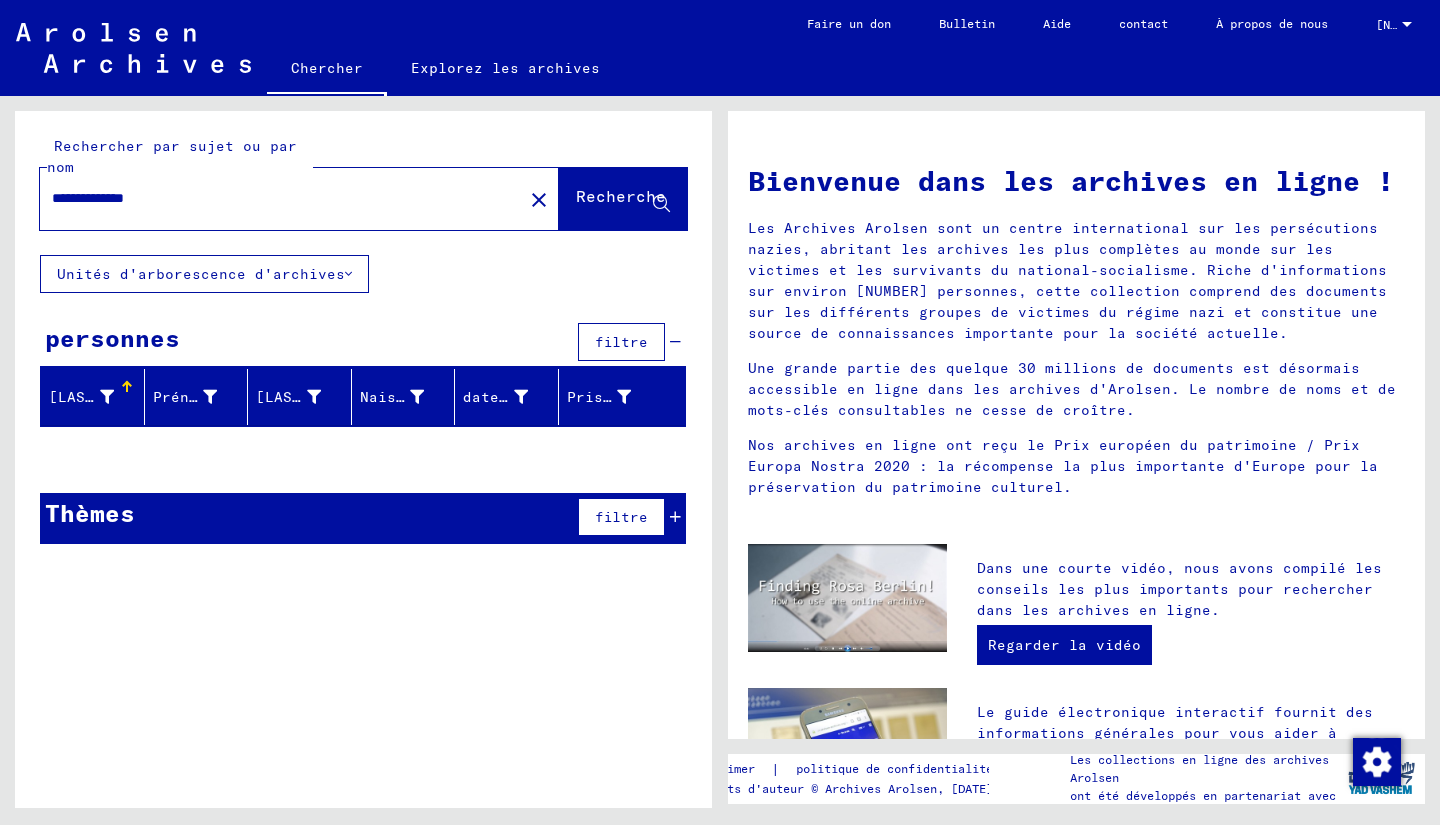 type on "**********" 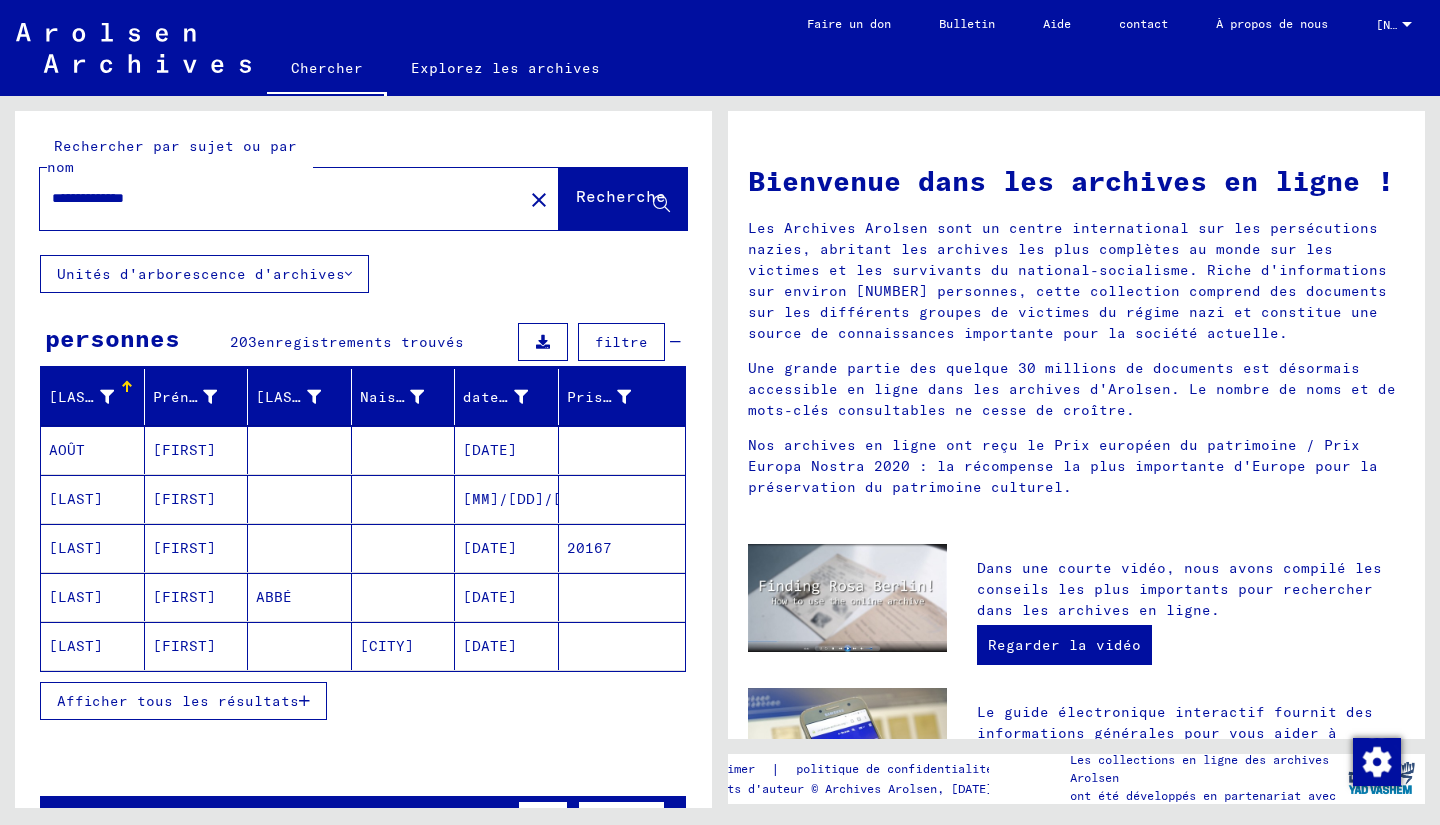 click on "[DATE]" at bounding box center [490, 450] 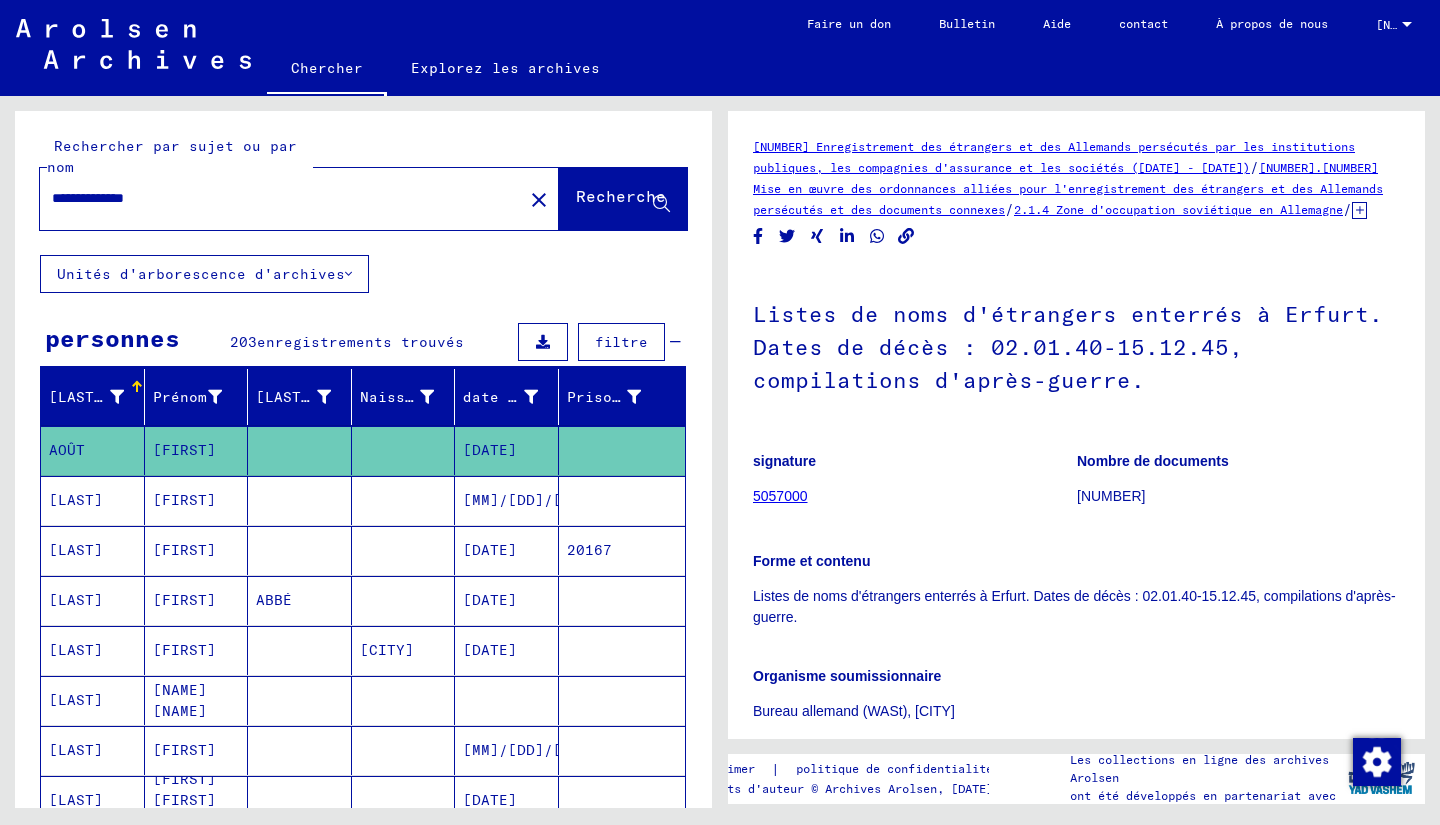 scroll, scrollTop: 0, scrollLeft: 0, axis: both 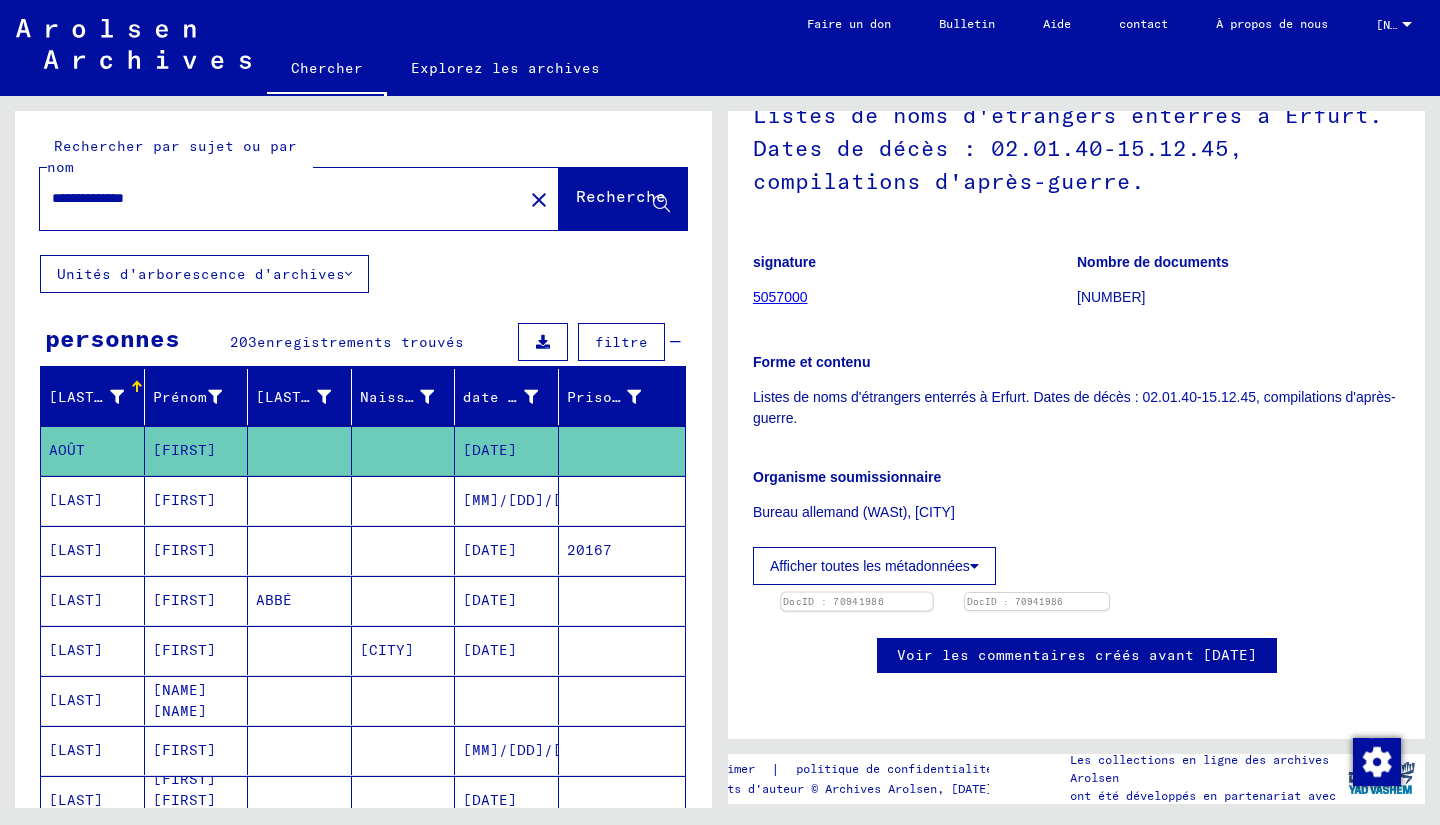 click at bounding box center (856, 593) 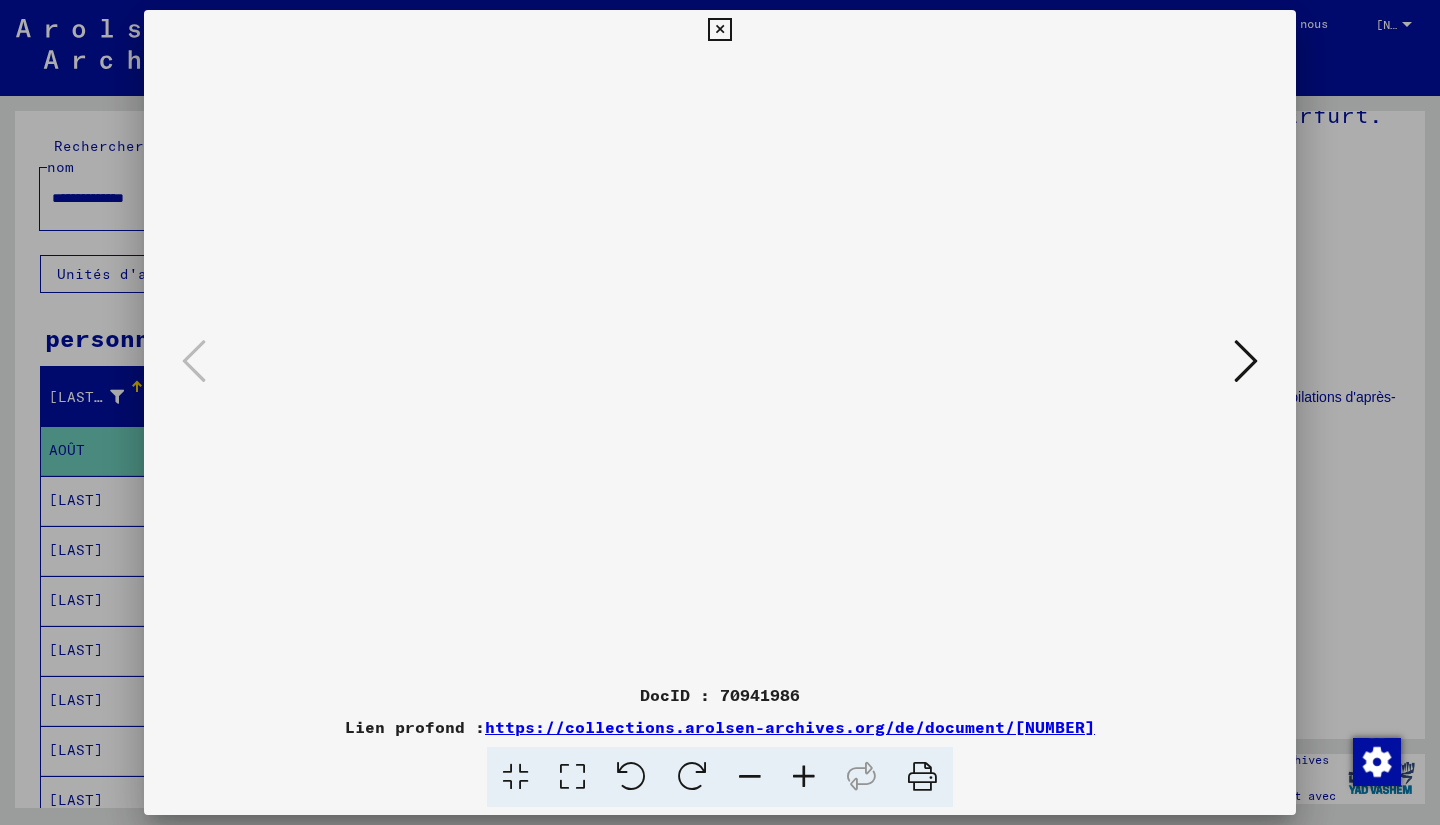 click at bounding box center (720, 362) 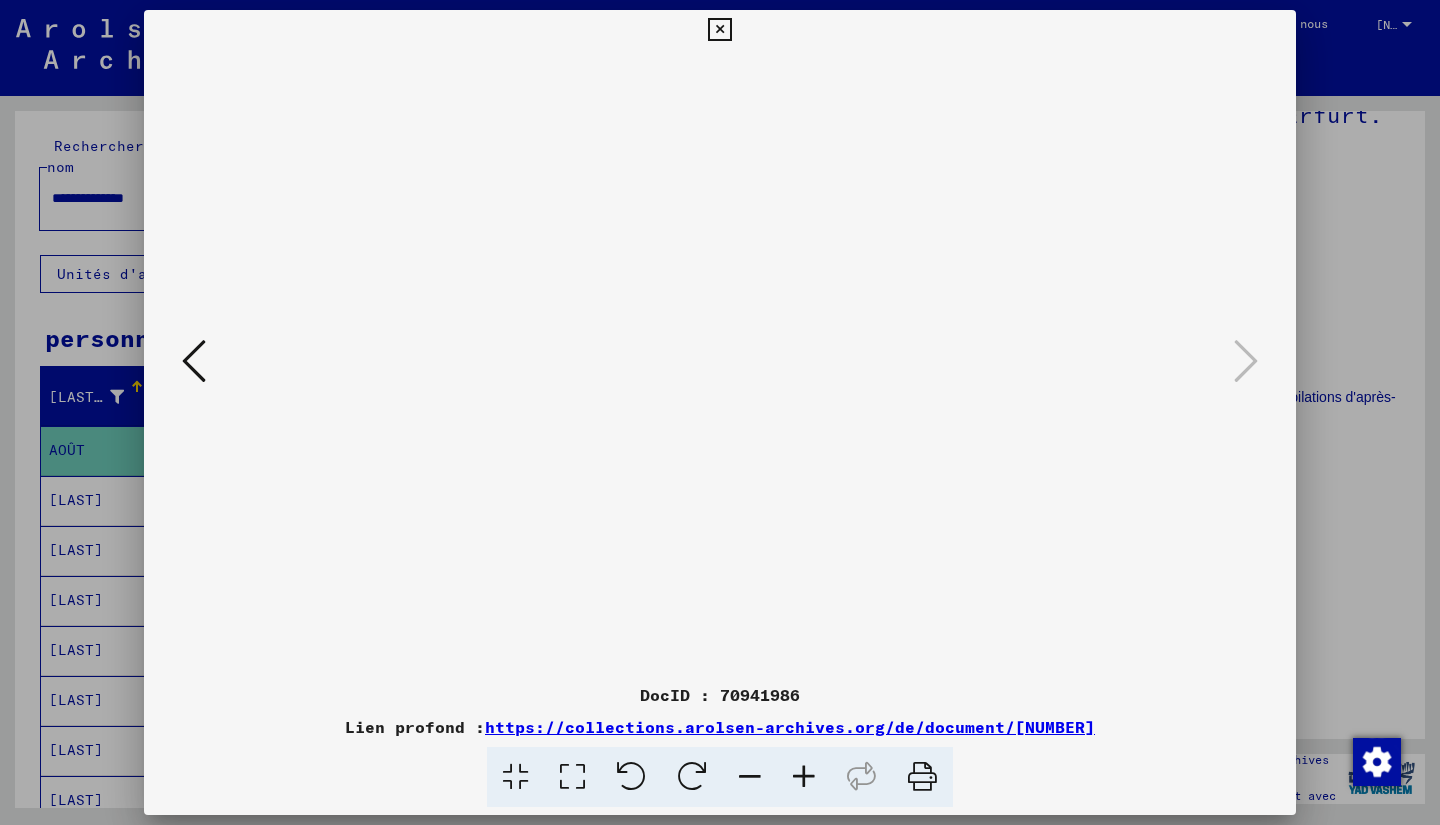 click at bounding box center [719, 30] 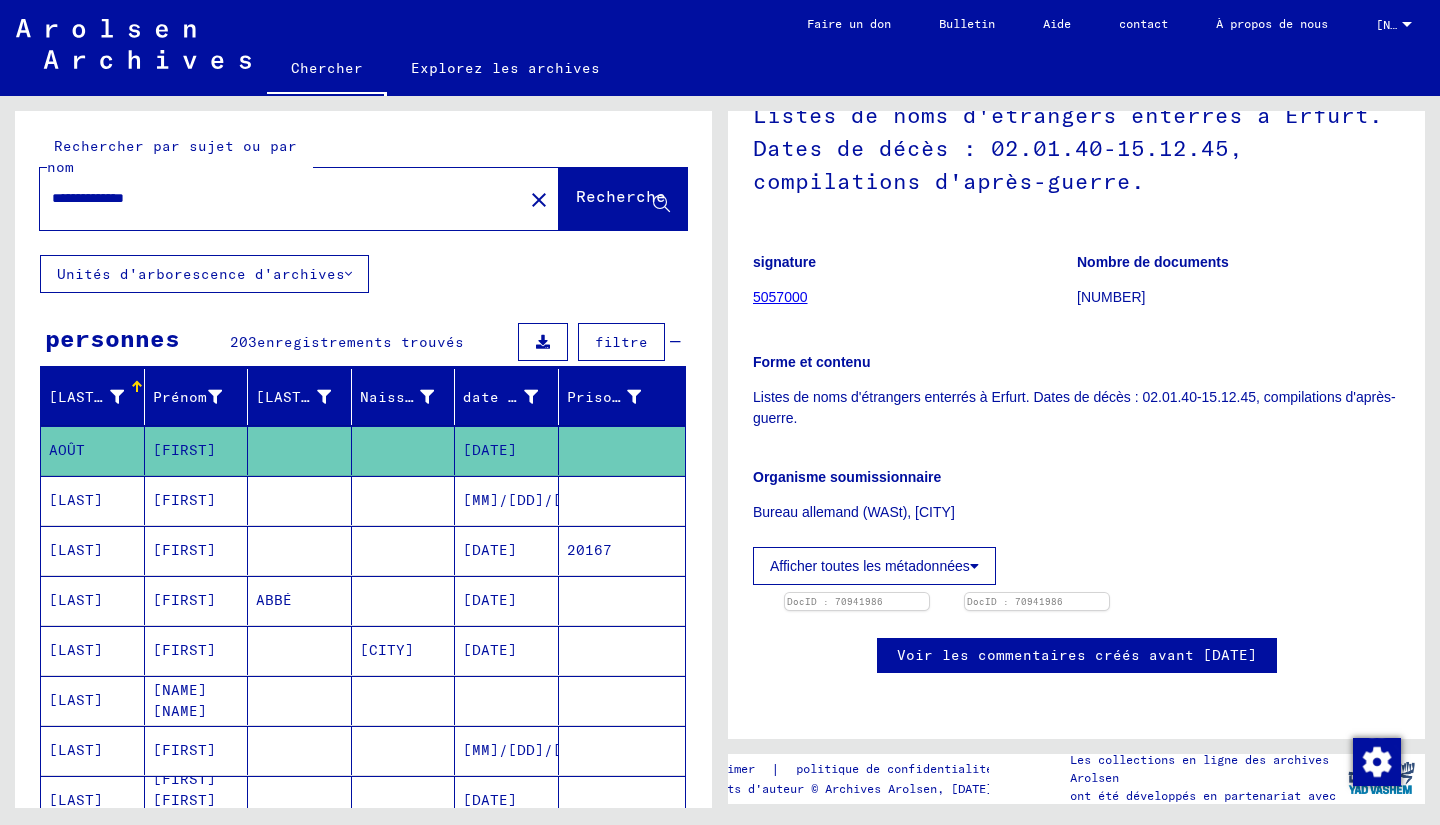 click on "Afficher toutes les métadonnées" at bounding box center [870, 566] 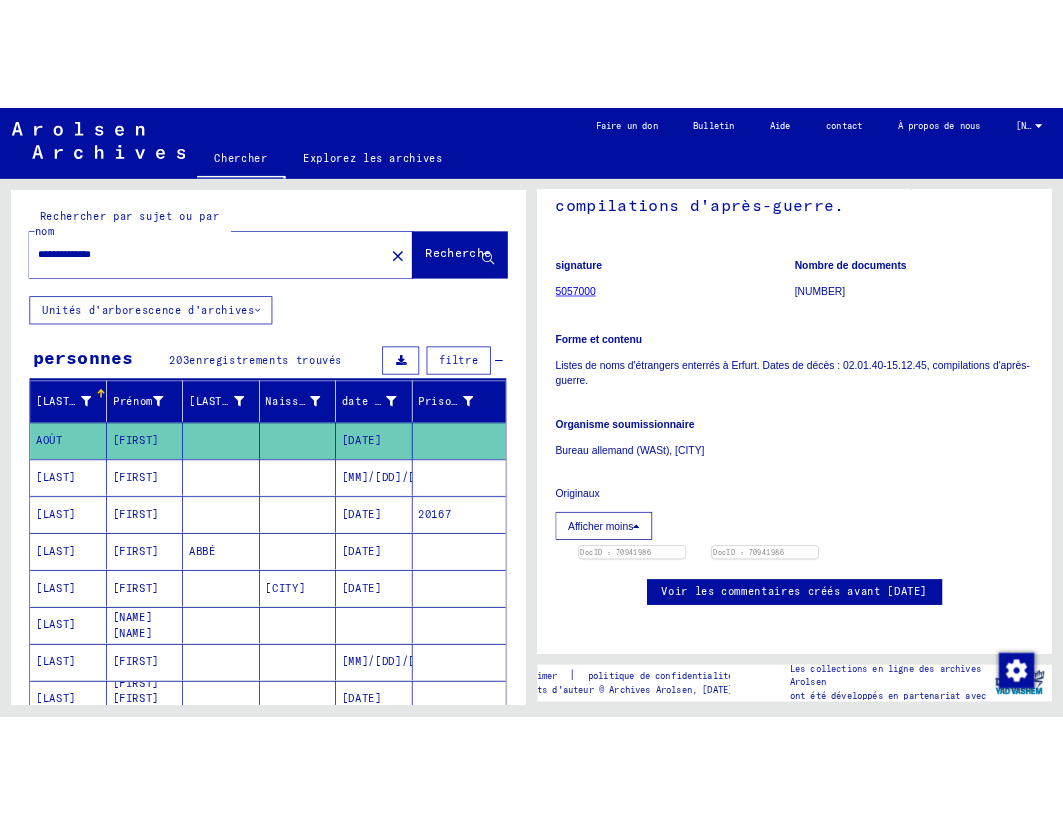 scroll, scrollTop: 557, scrollLeft: 0, axis: vertical 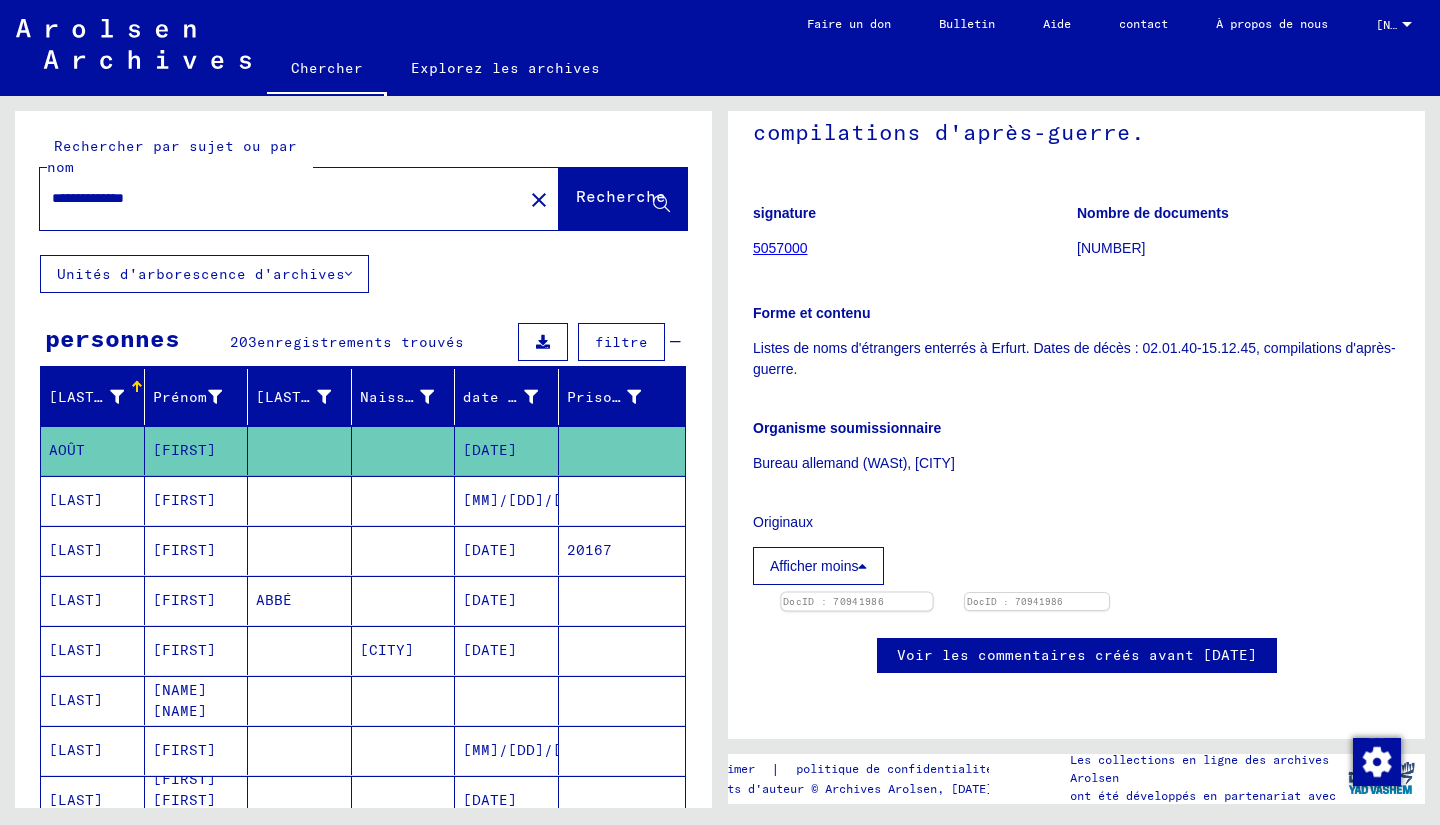 click at bounding box center (856, 593) 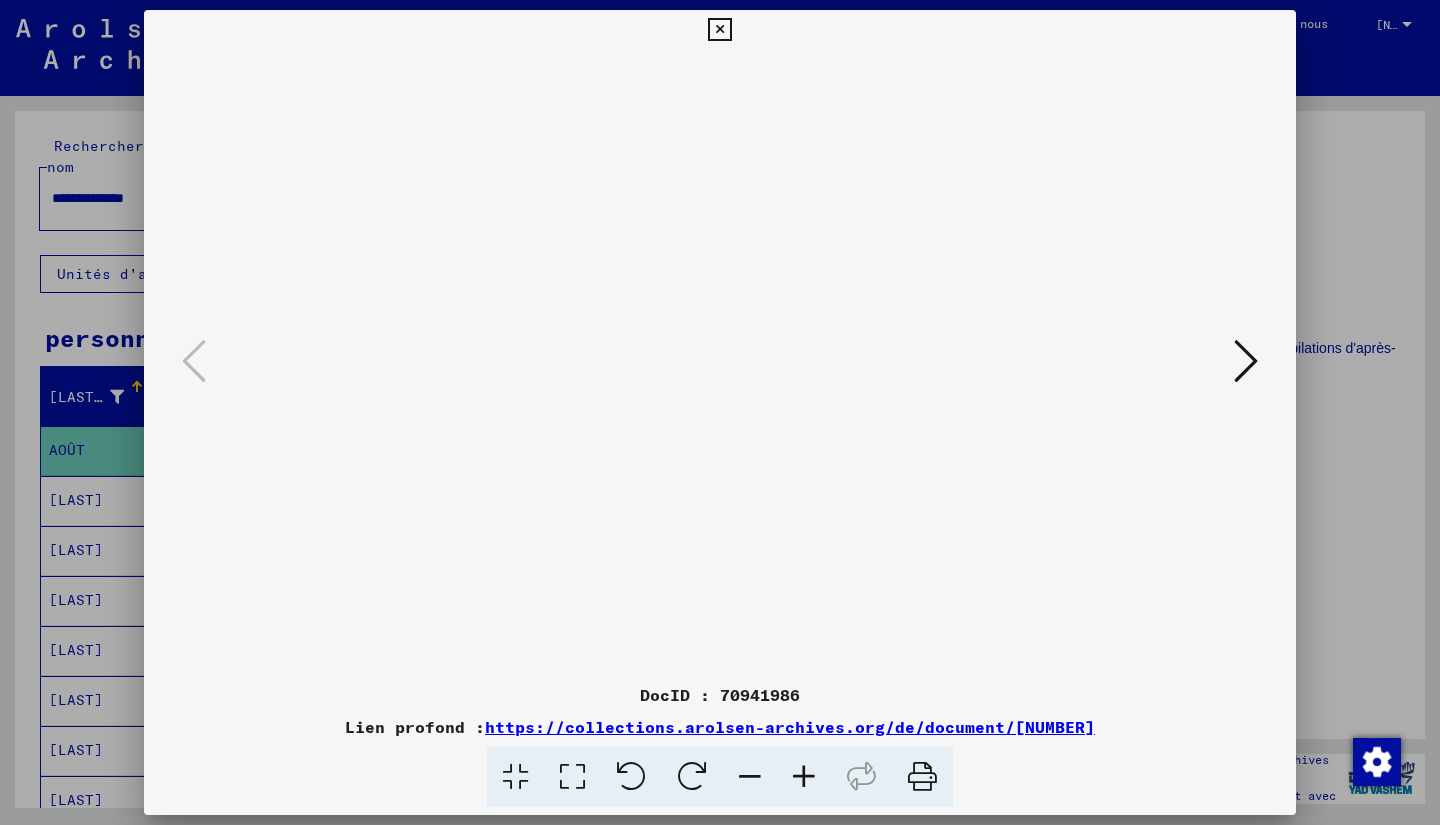 click at bounding box center [1246, 361] 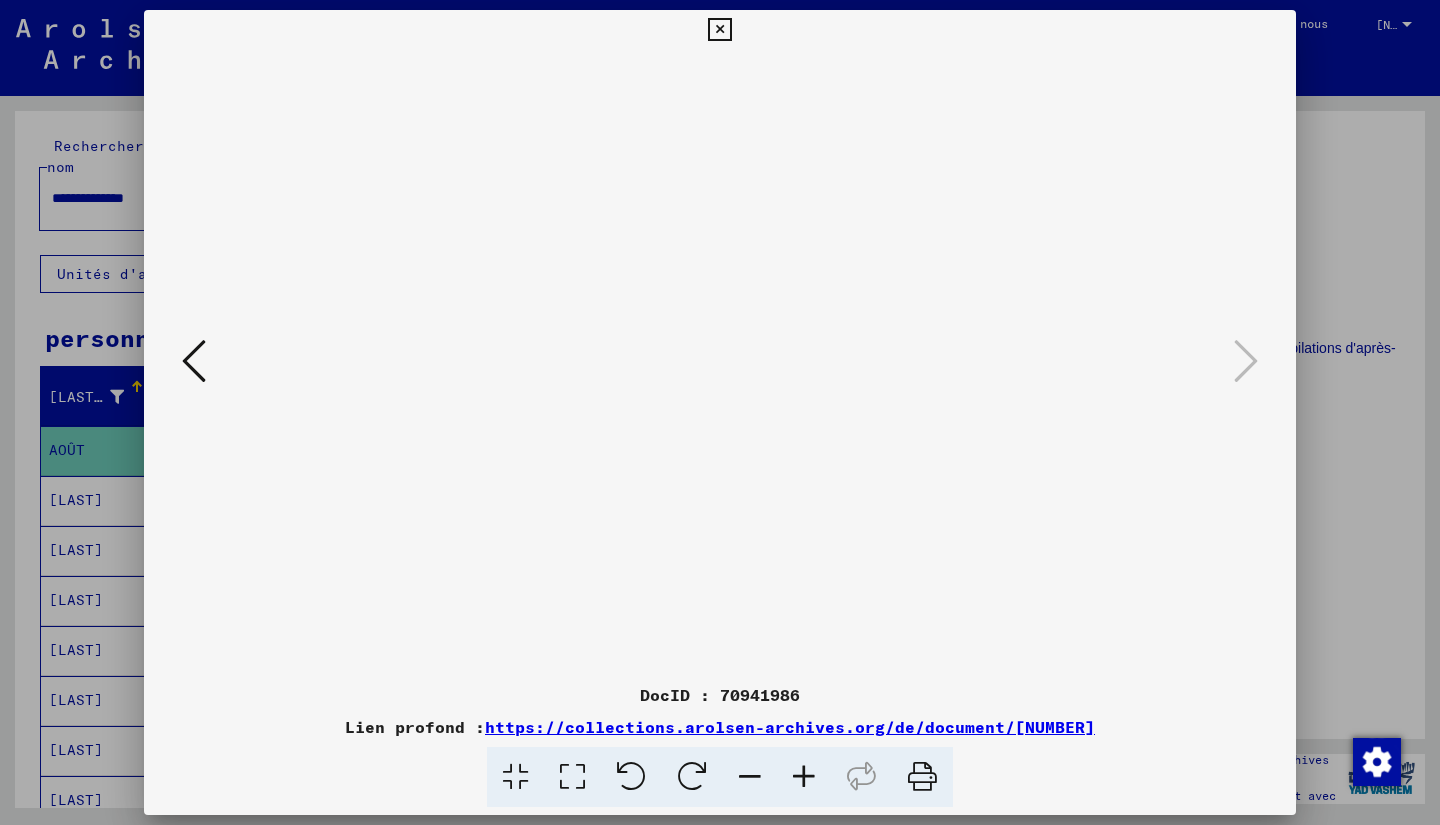 click on "https://collections.arolsen-archives.org/de/document/[NUMBER]" at bounding box center (790, 727) 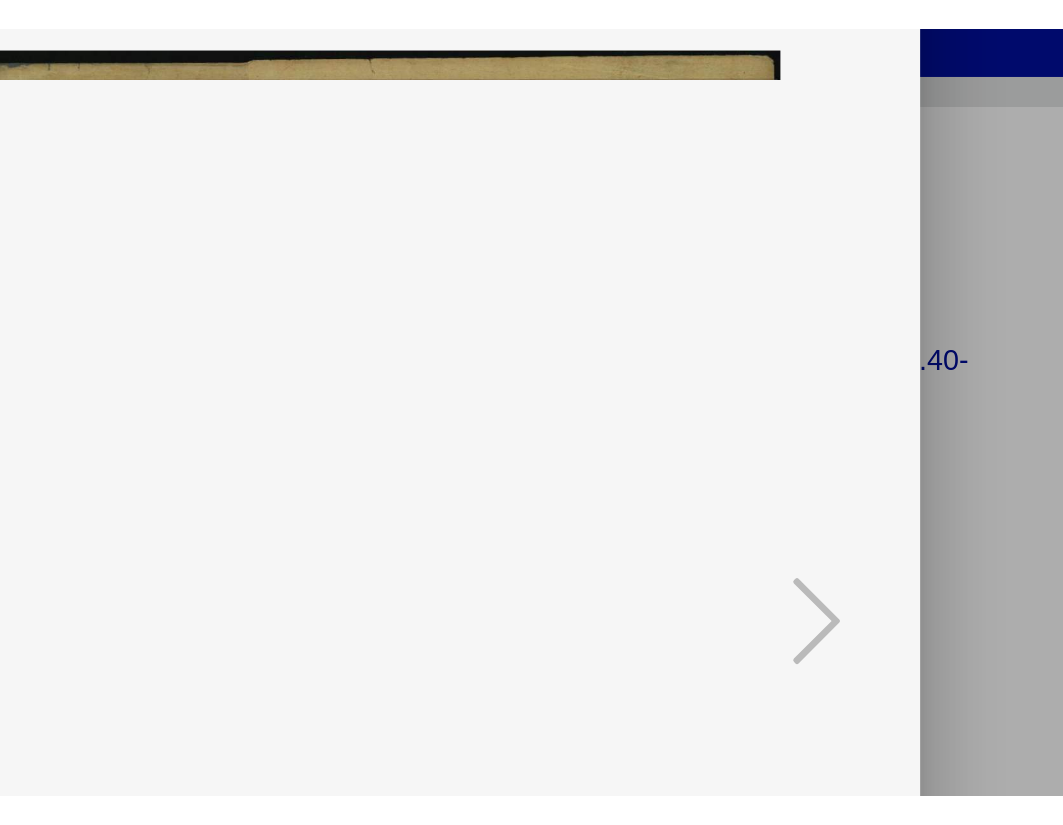 scroll, scrollTop: 611, scrollLeft: 0, axis: vertical 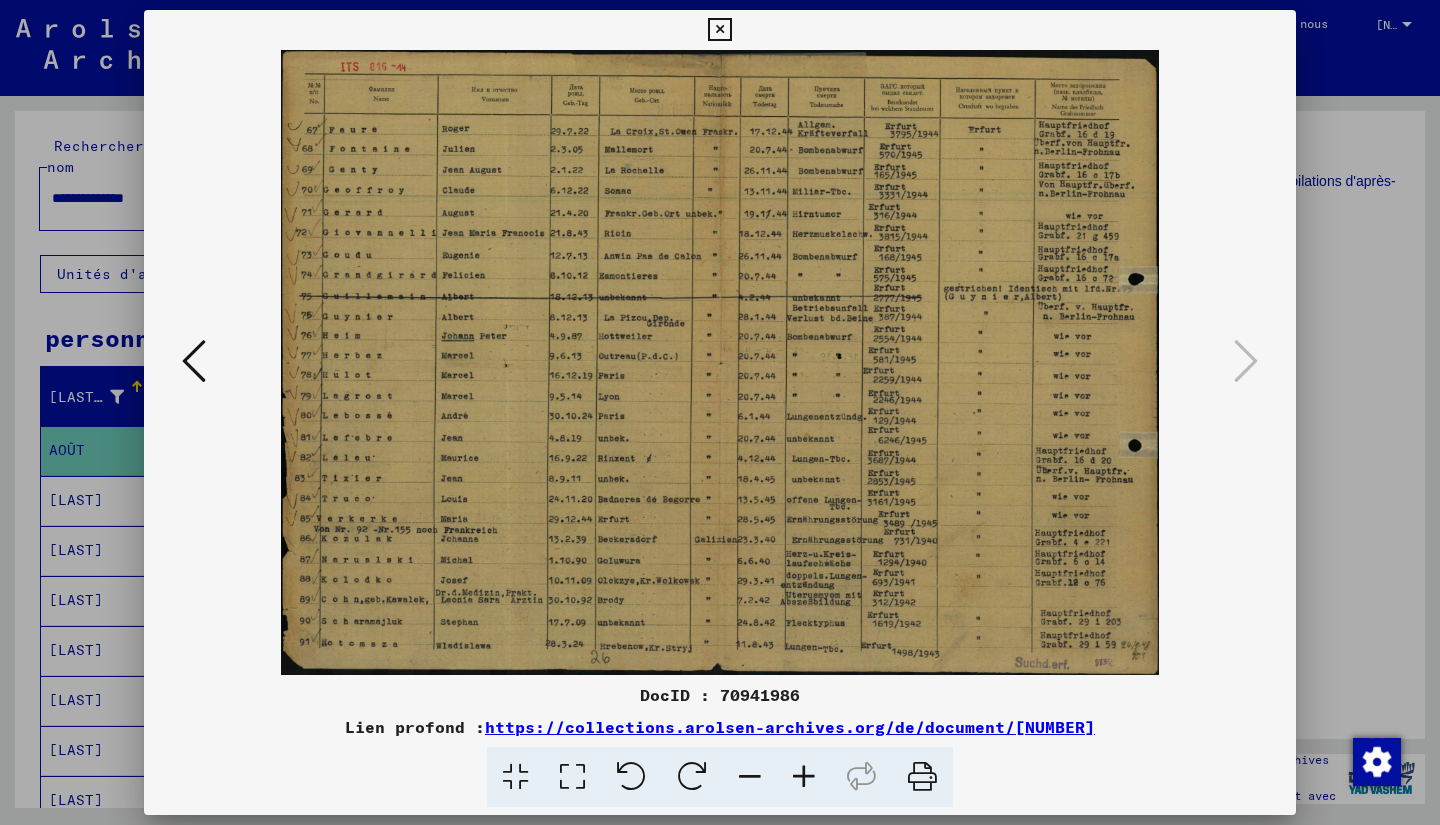 drag, startPoint x: 1323, startPoint y: 345, endPoint x: 1309, endPoint y: 499, distance: 154.63506 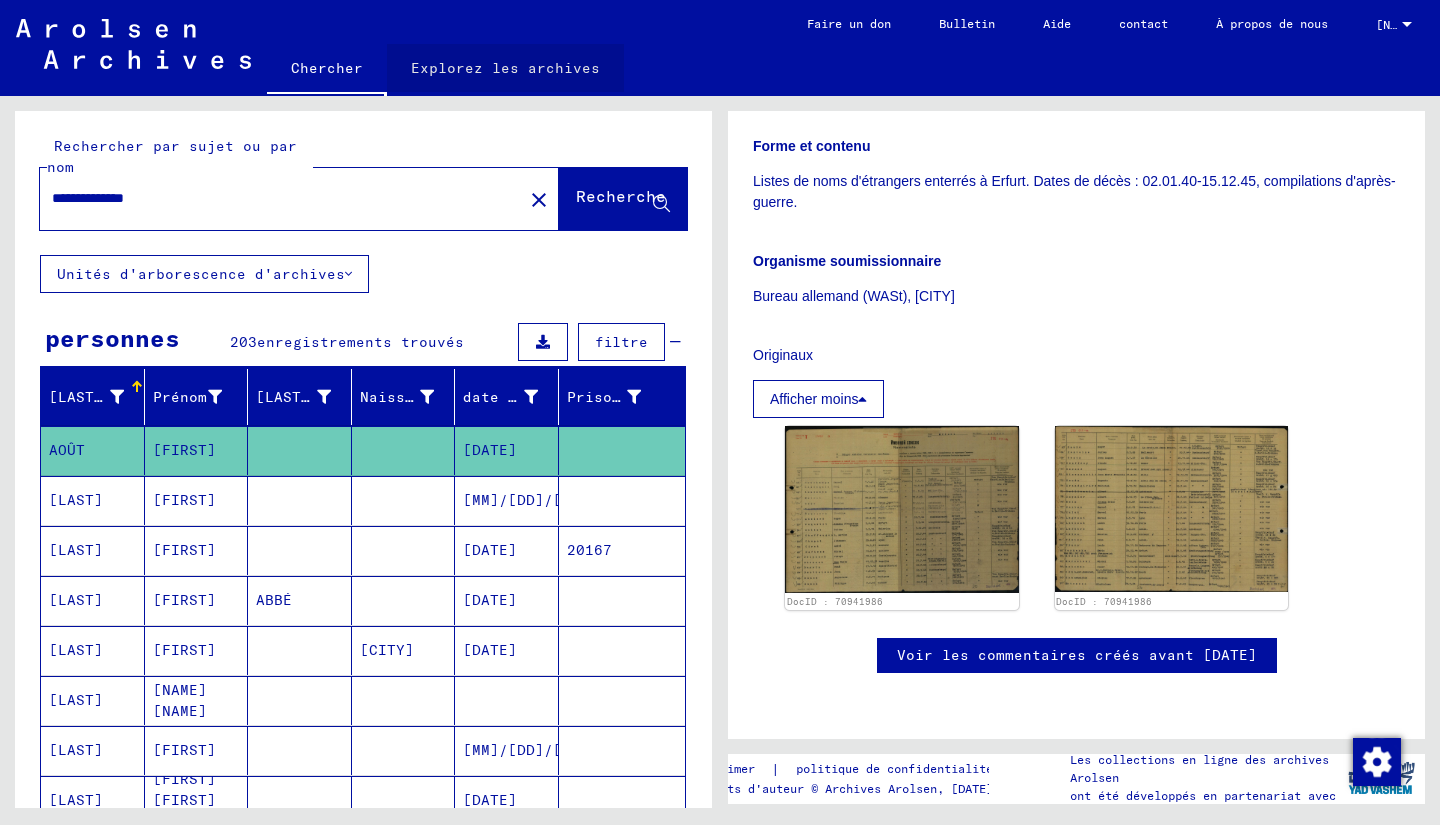 click on "Explorez les archives" at bounding box center [505, 68] 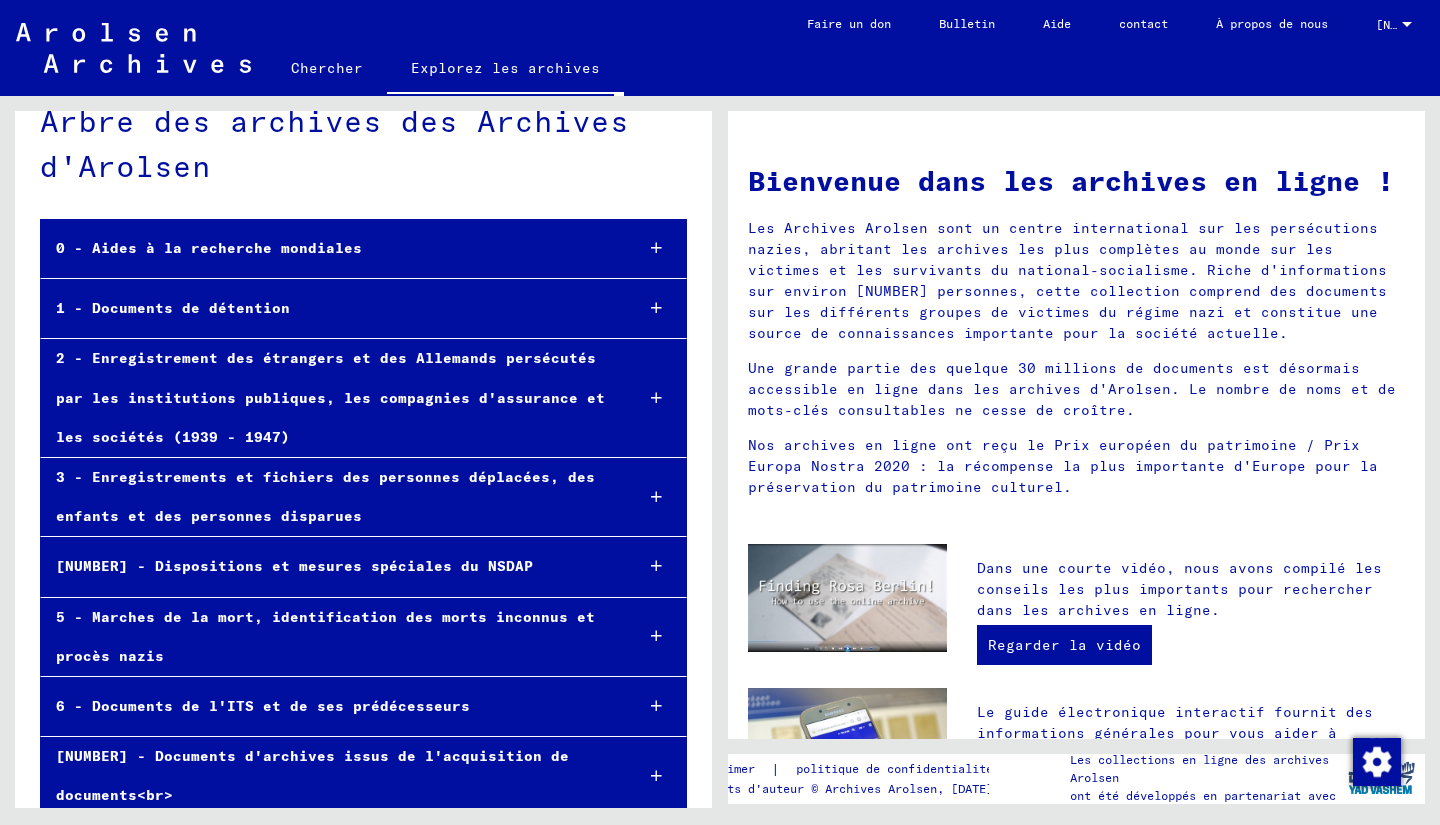 scroll, scrollTop: 43, scrollLeft: 0, axis: vertical 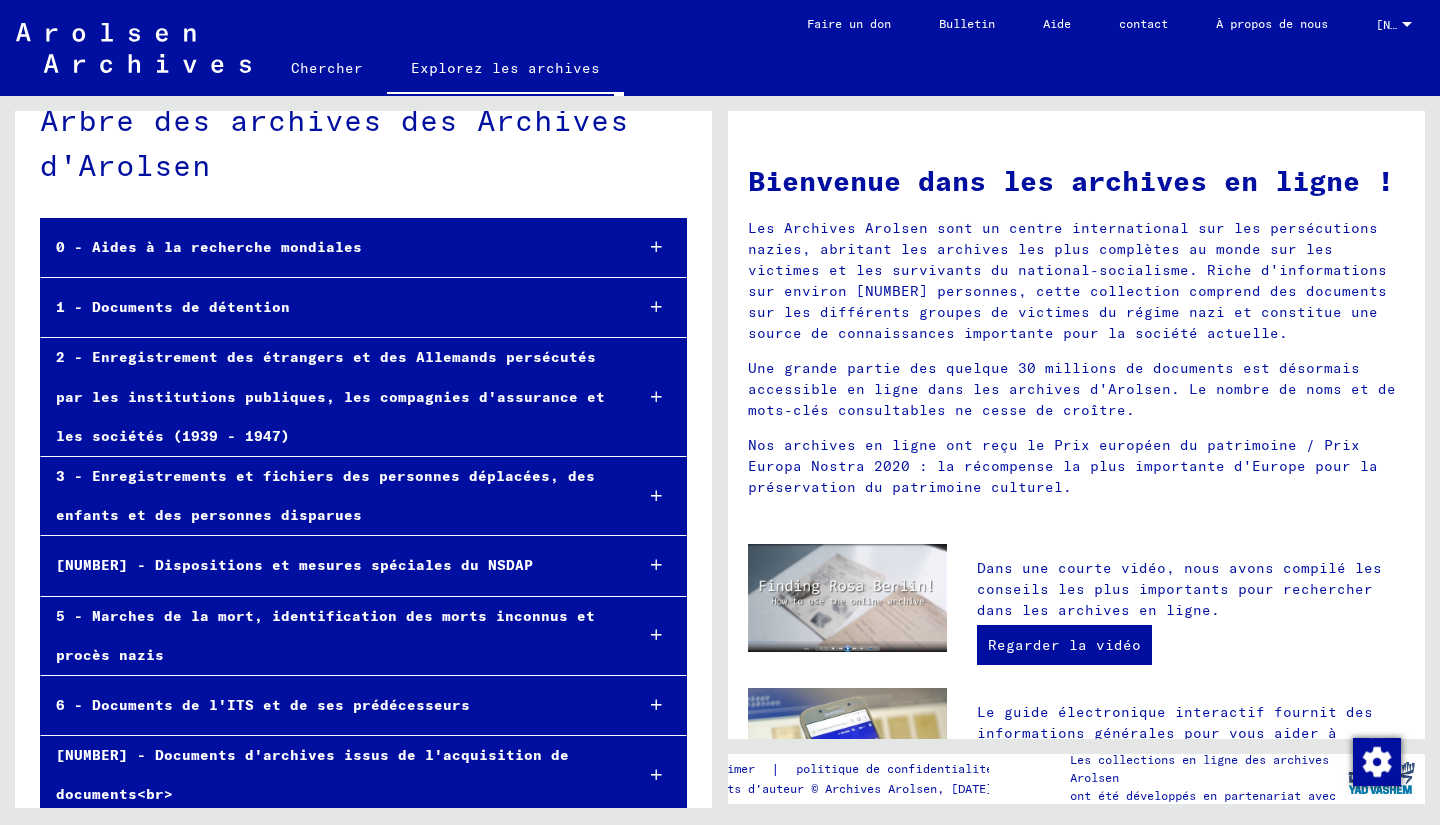 click on "0 - Aides à la recherche mondiales" at bounding box center [329, 247] 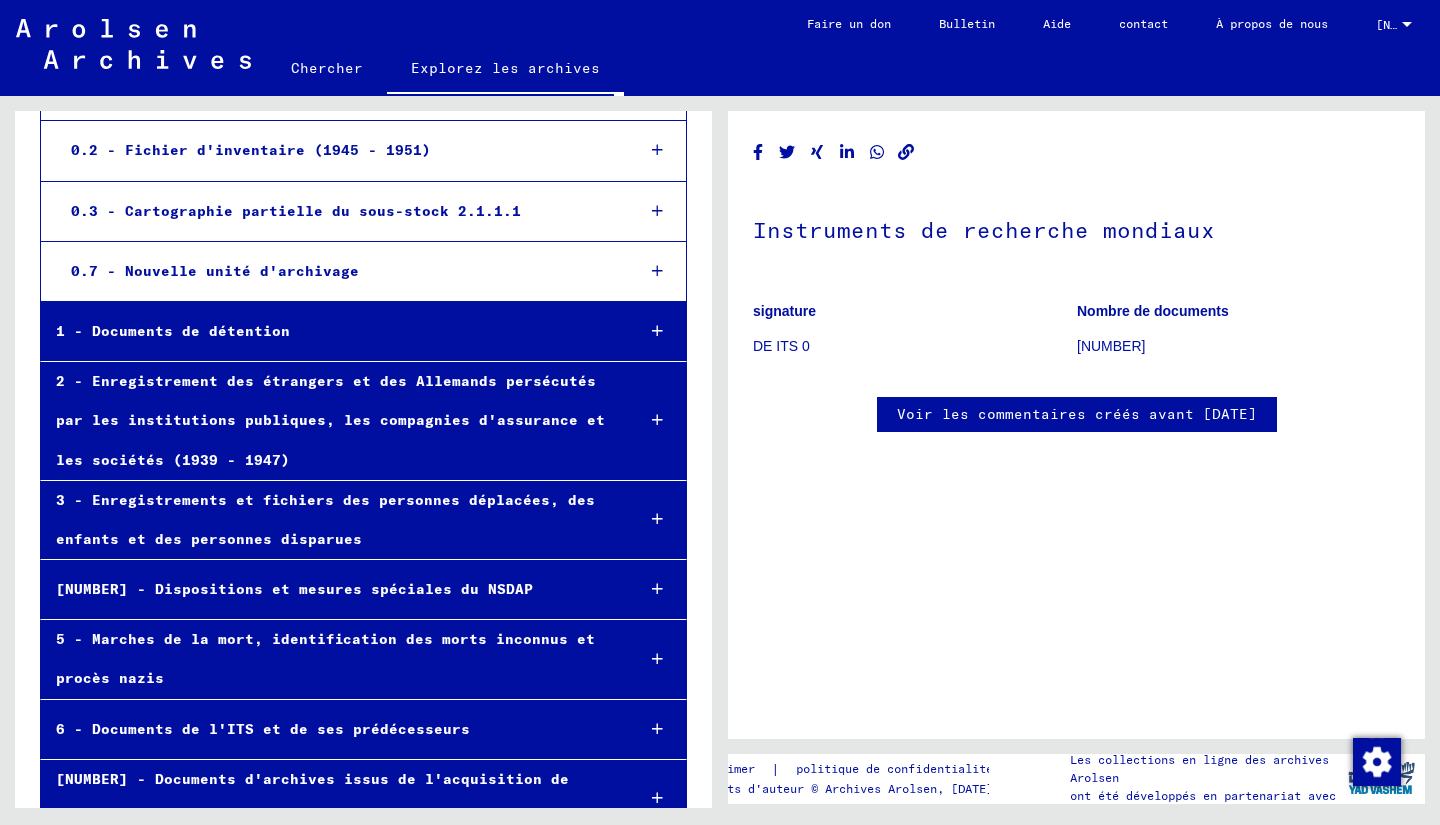 scroll, scrollTop: 274, scrollLeft: 0, axis: vertical 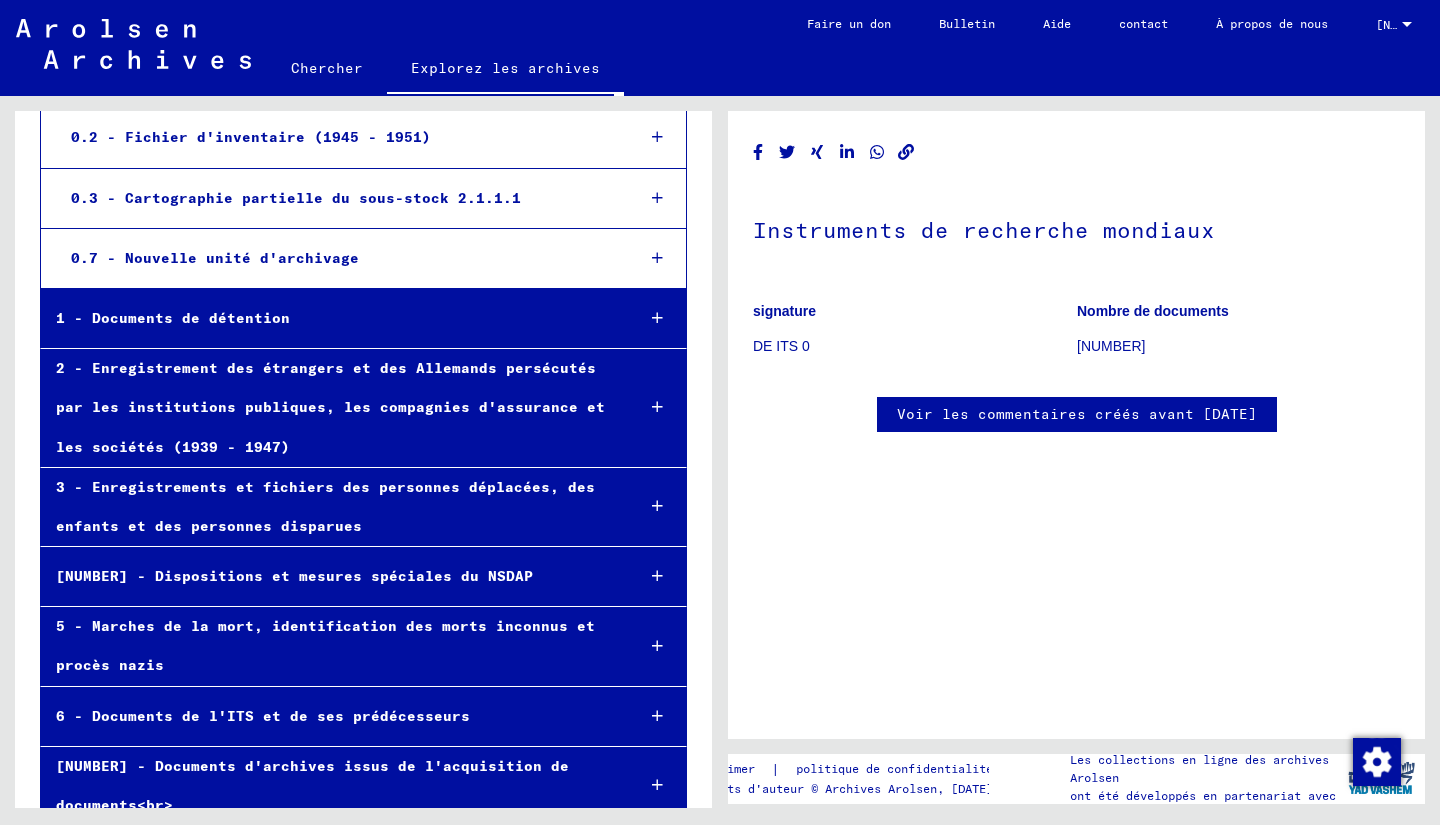 click on "1 - Documents de détention" at bounding box center [329, 318] 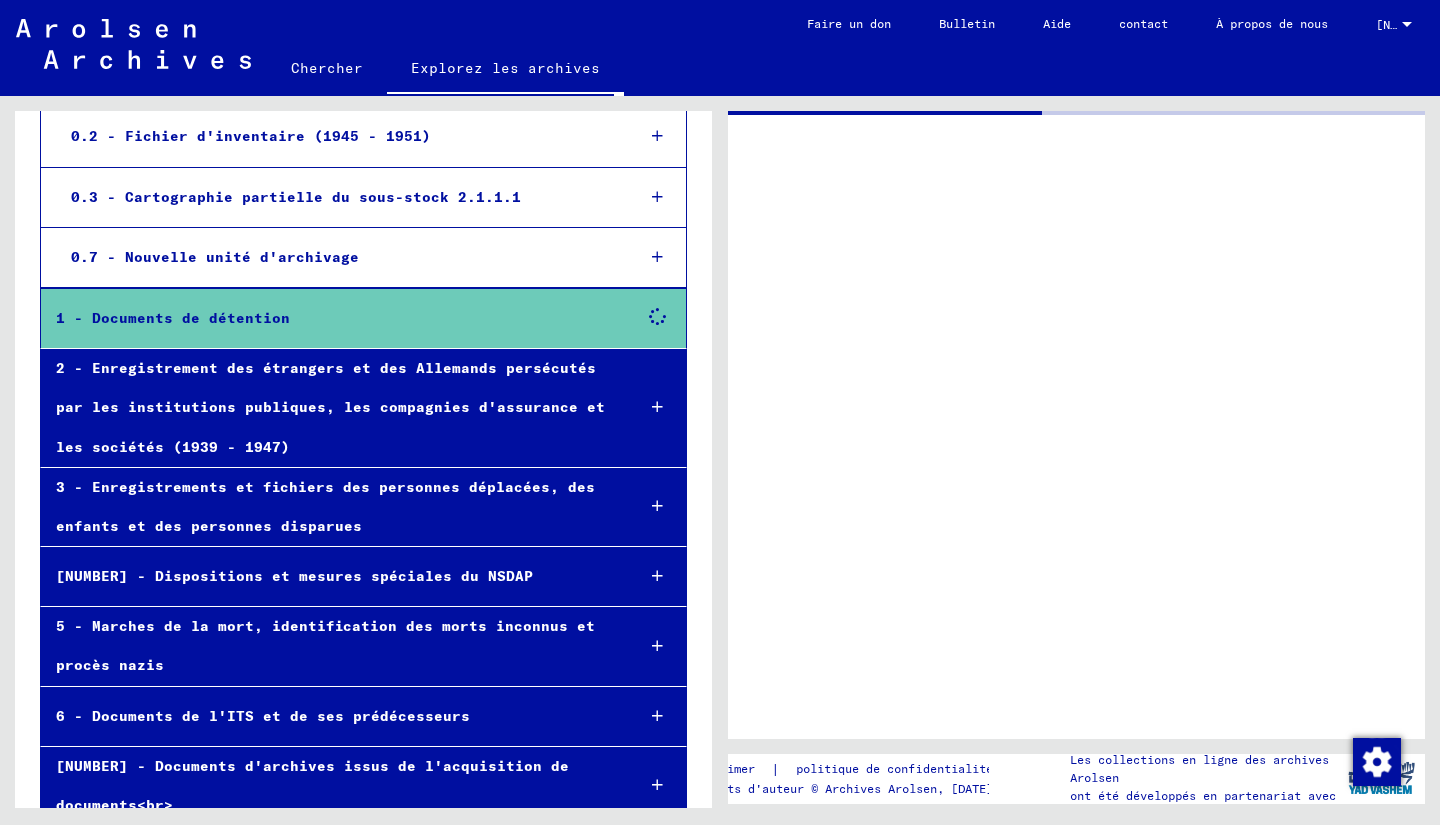 scroll, scrollTop: 273, scrollLeft: 0, axis: vertical 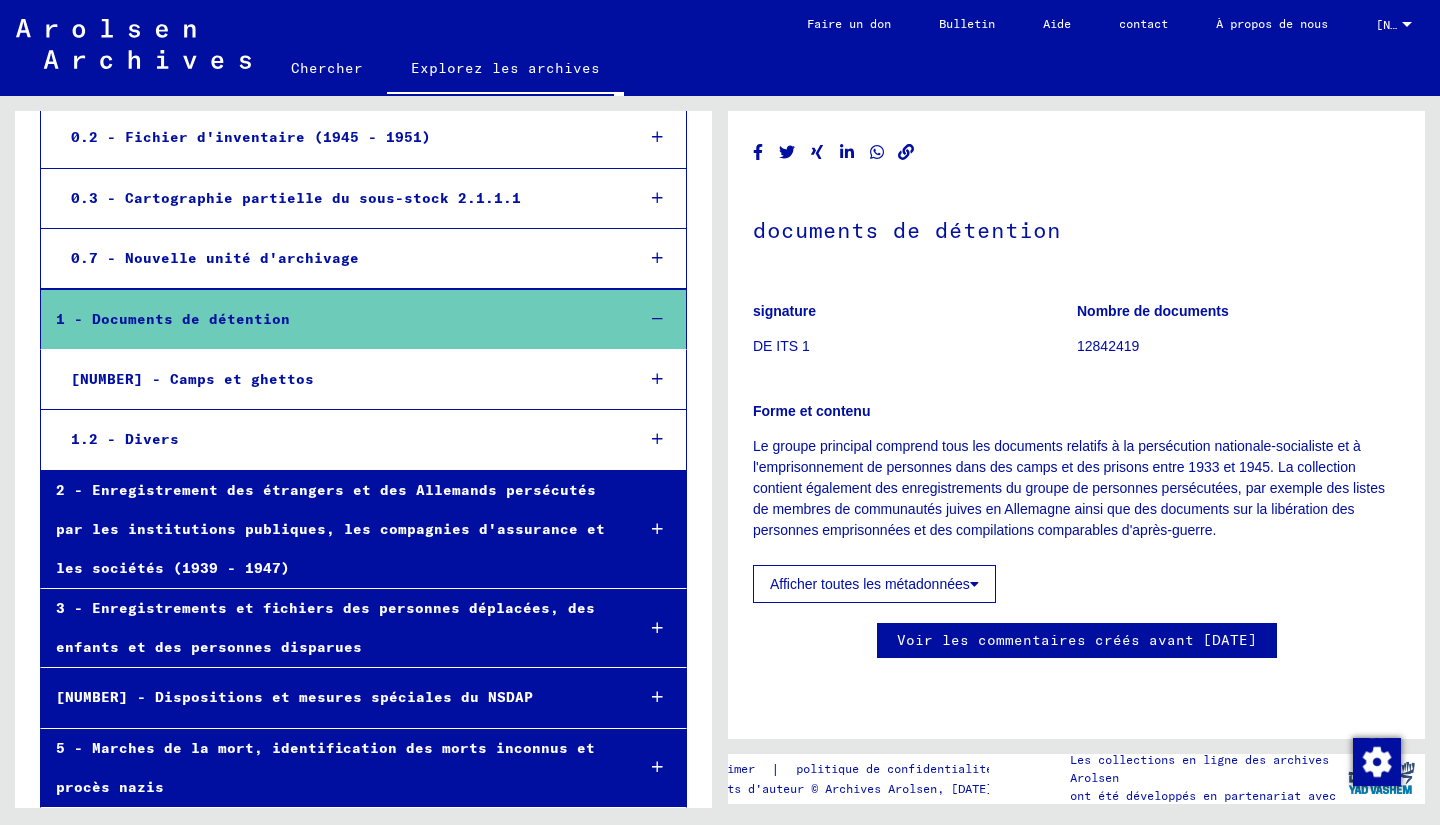click on "1.2 - Divers" at bounding box center (337, 439) 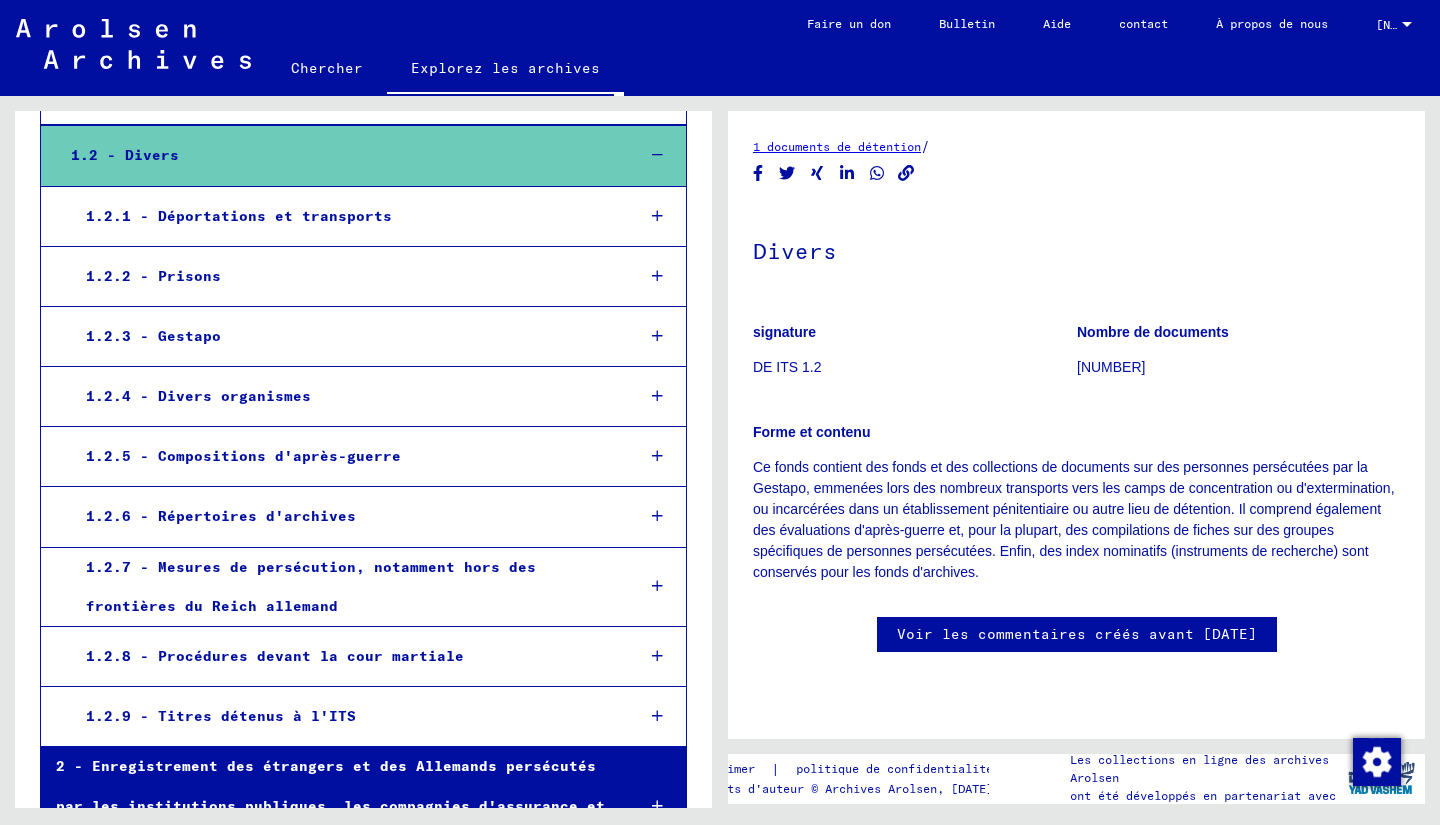 scroll, scrollTop: 560, scrollLeft: 0, axis: vertical 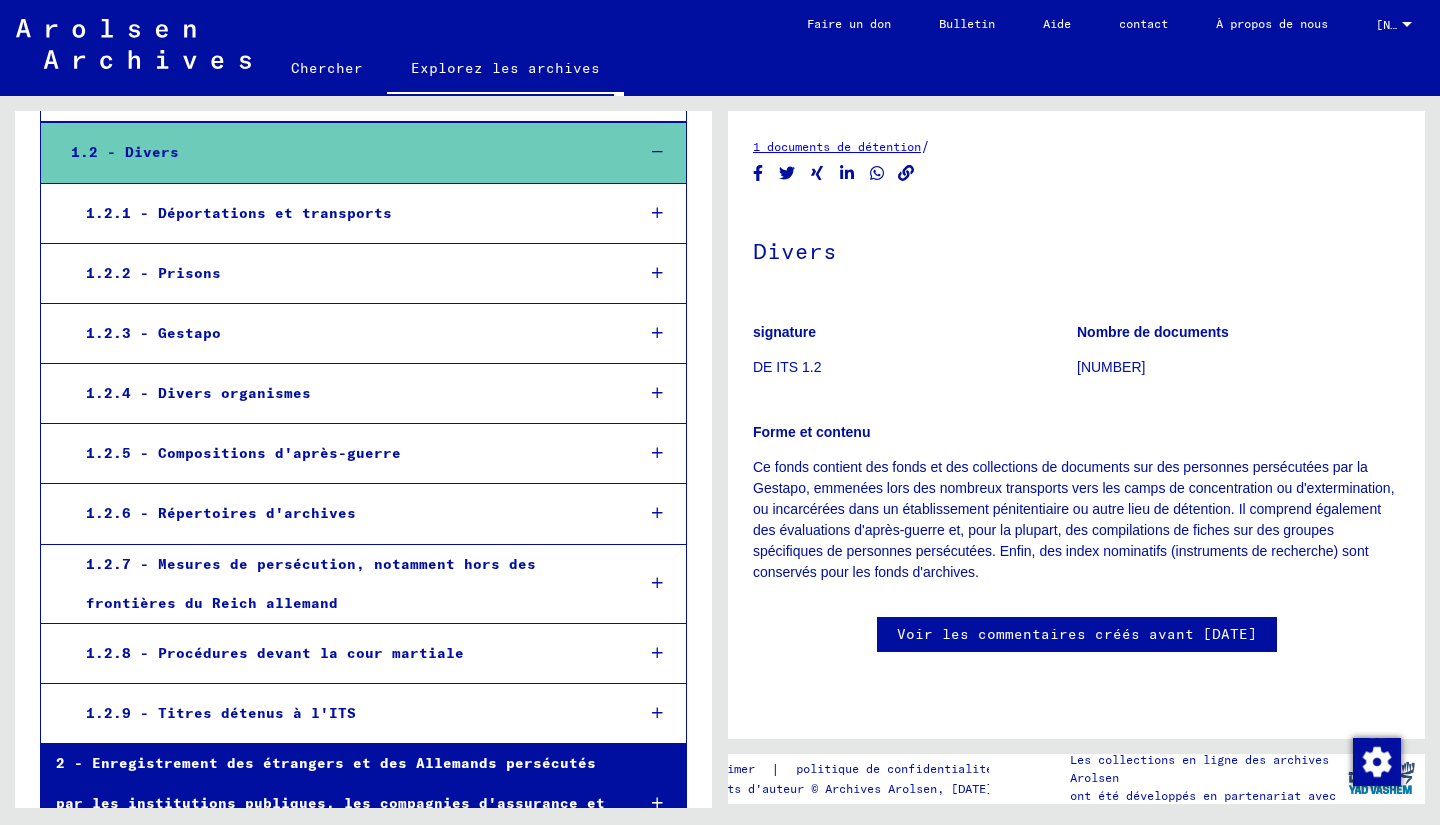 click on "1.2.1 - Déportations et transports" at bounding box center (239, 213) 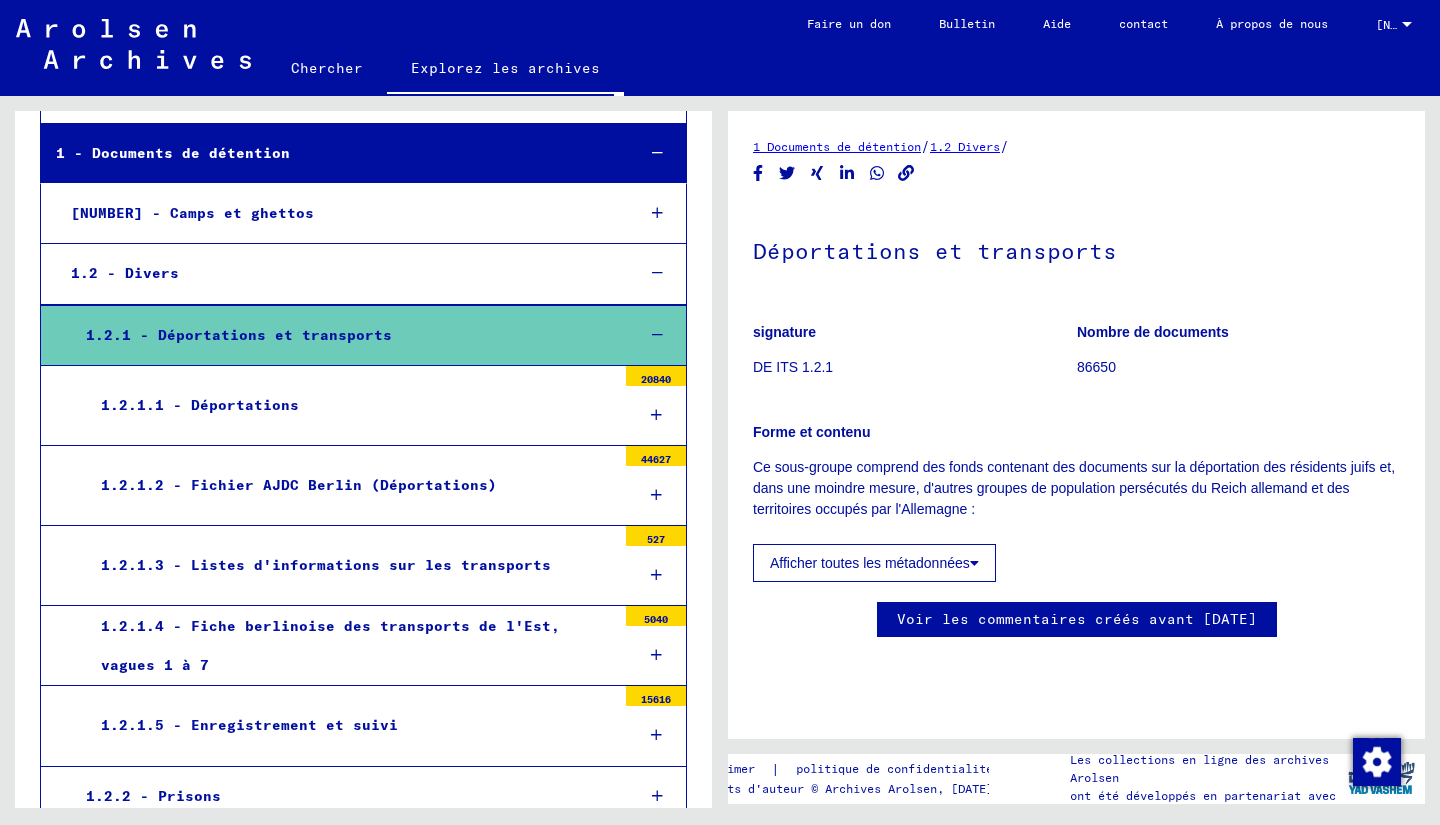scroll, scrollTop: 404, scrollLeft: 0, axis: vertical 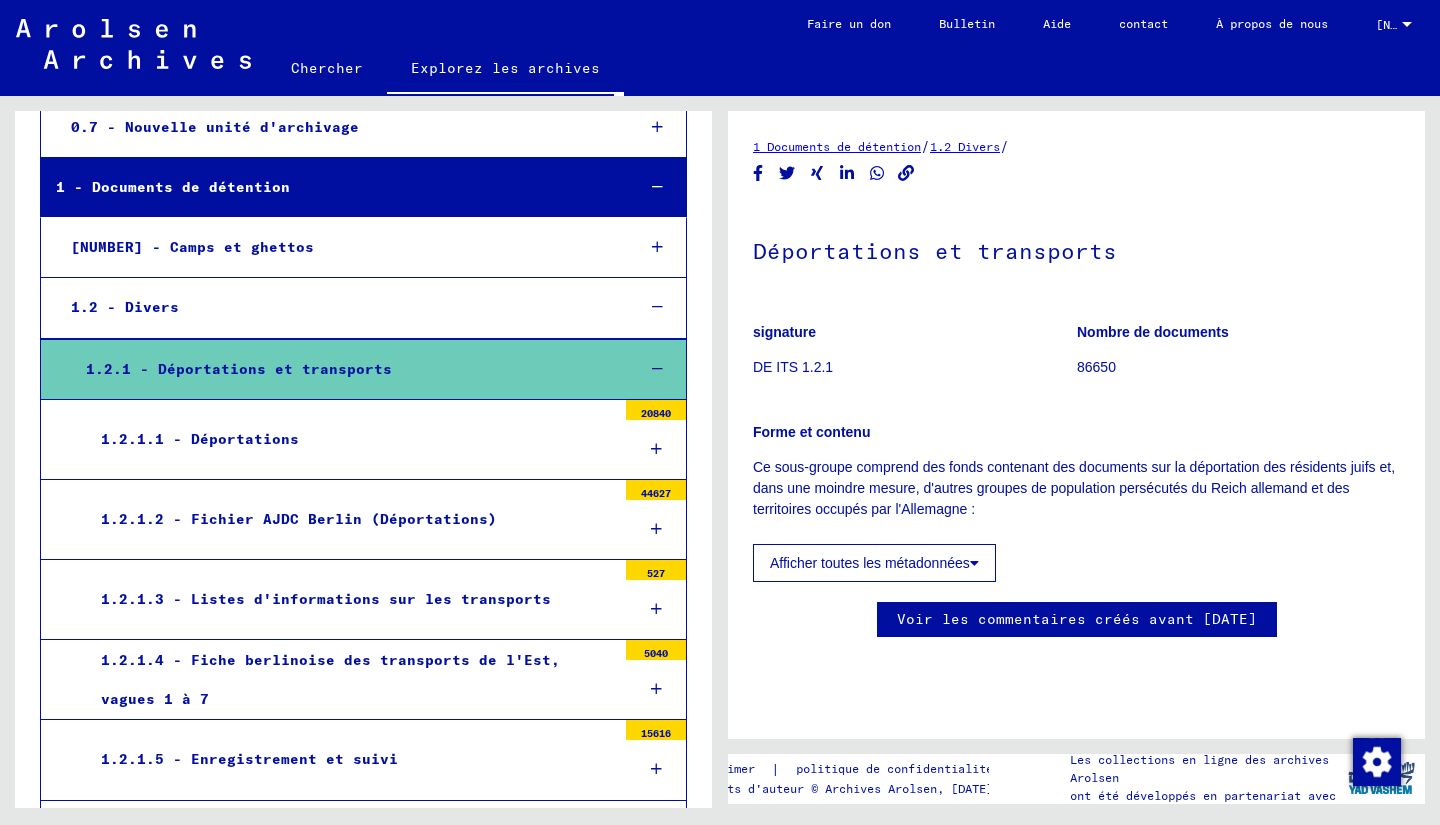click on "1.2.1.1 - Déportations 20840" at bounding box center [363, 440] 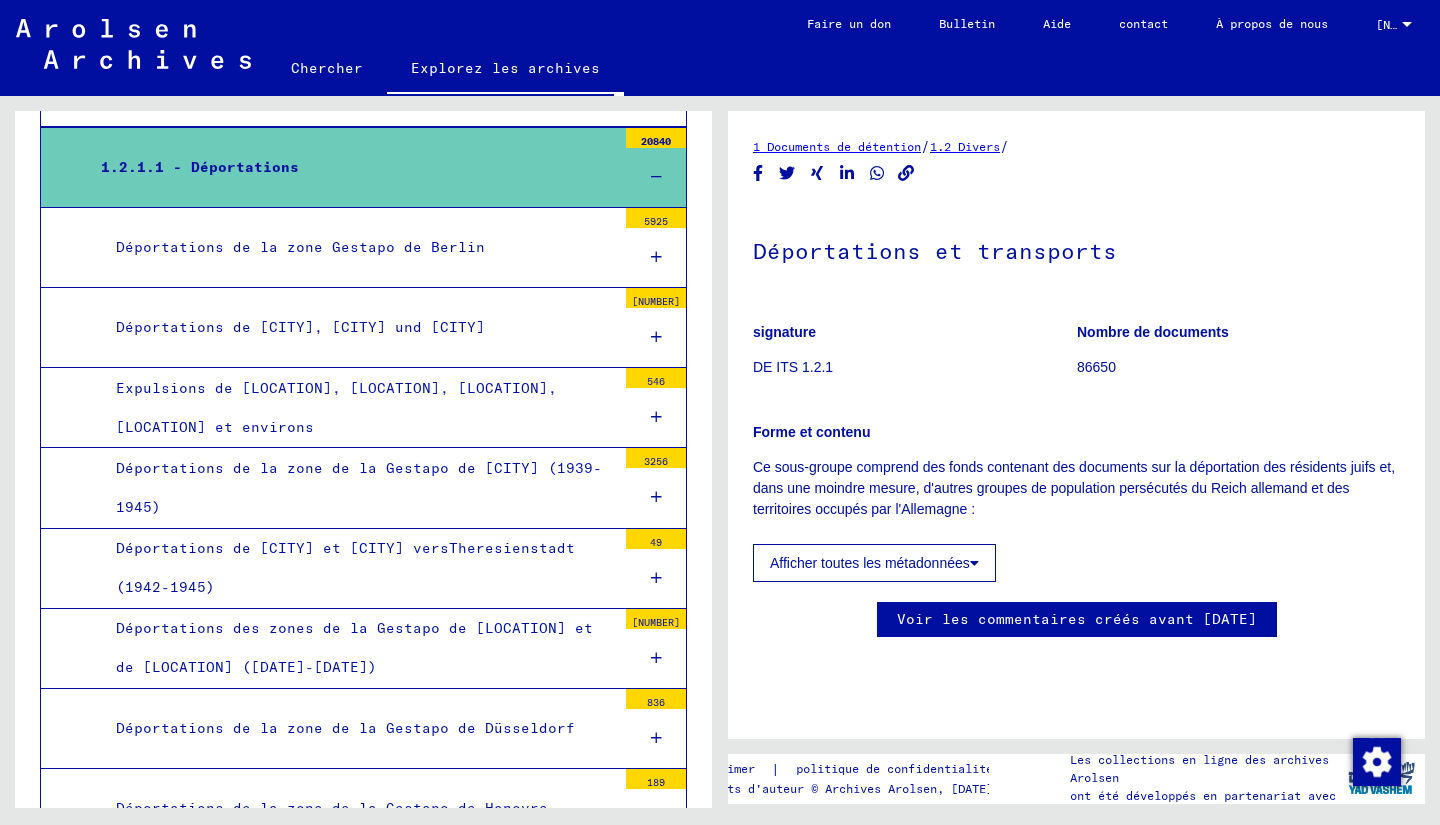 scroll, scrollTop: 675, scrollLeft: 0, axis: vertical 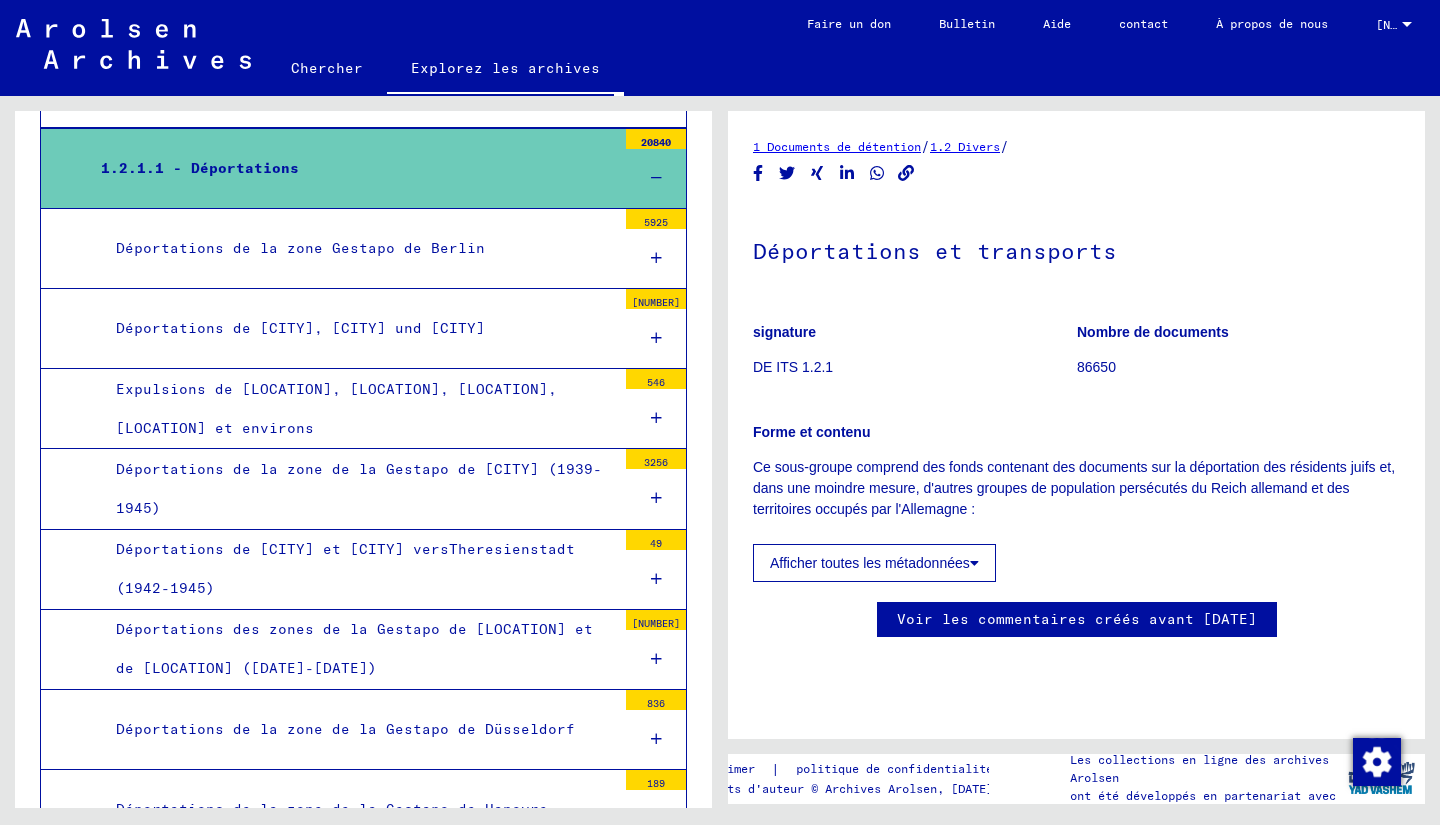 click on "Déportations de la zone Gestapo de Berlin" at bounding box center [358, 248] 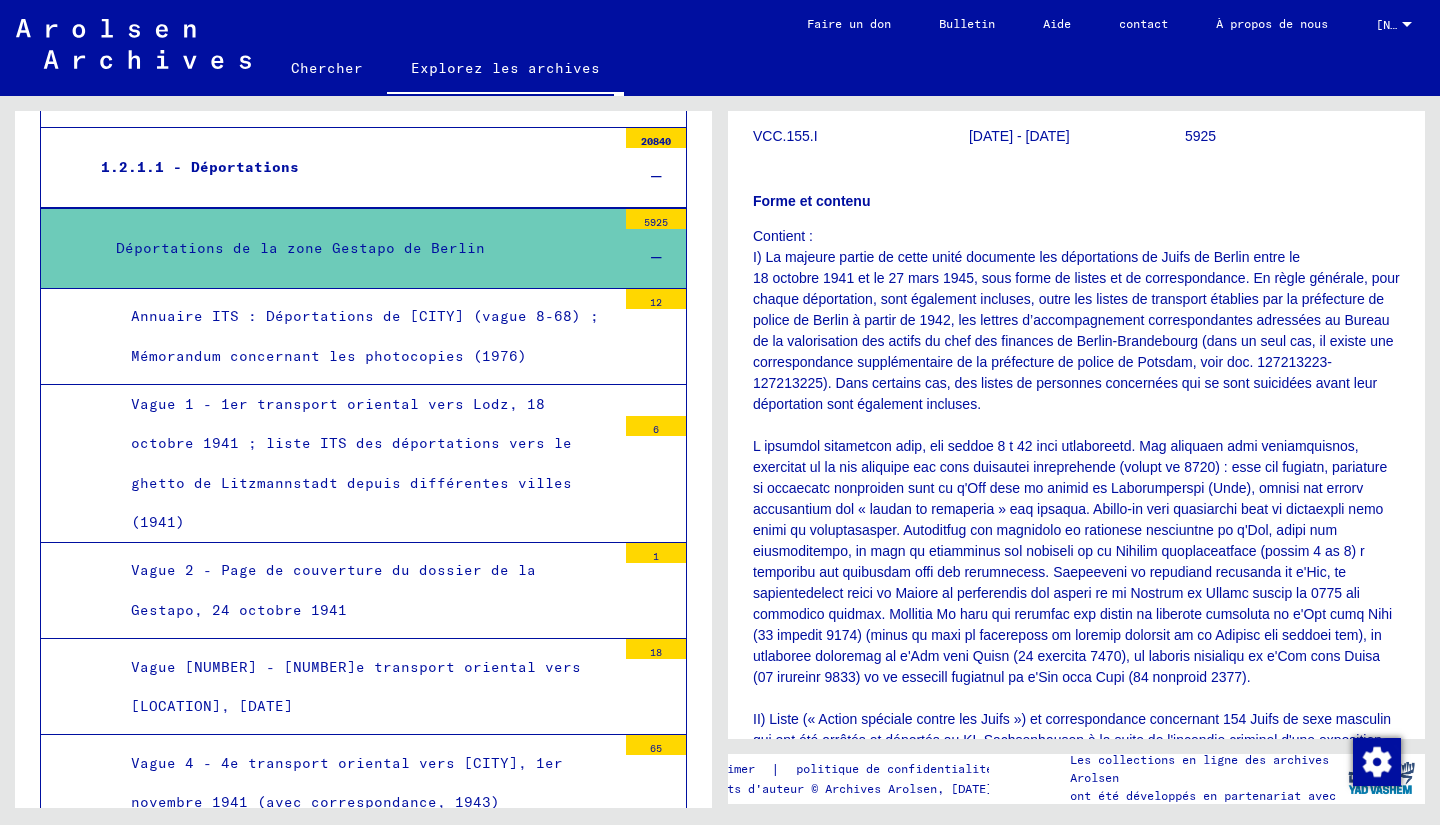 scroll, scrollTop: 232, scrollLeft: 0, axis: vertical 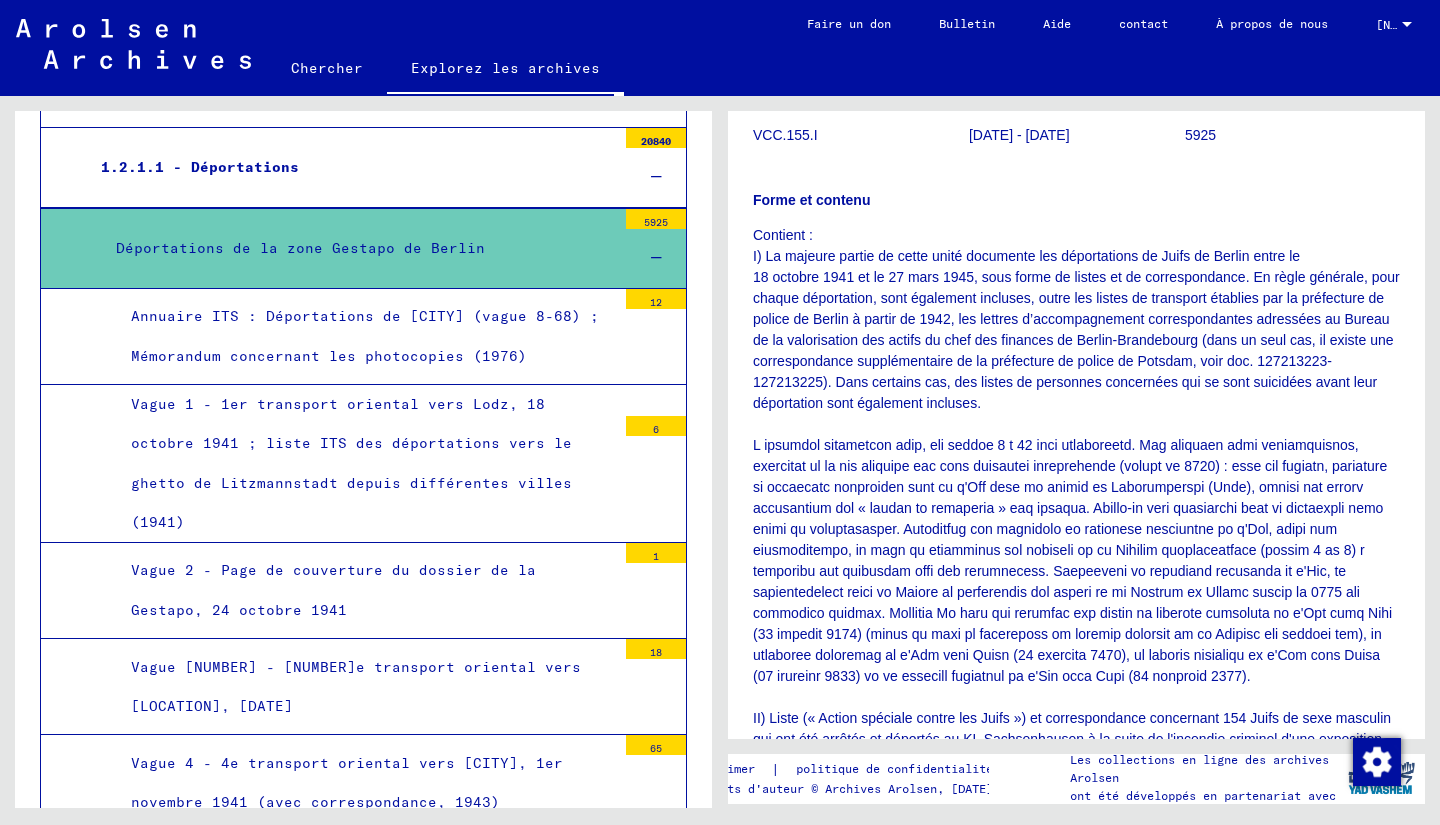 click on "Contient : I) La majeure partie de cette unité documente les déportations de Juifs de [LOCATION] entre le [DATE] et le [DATE], sous forme de listes et de correspondance. En règle générale, pour chaque déportation, sont également incluses, outre les listes de transport établies par la préfecture de police de [LOCATION] à partir de [DATE], les lettres d’accompagnement correspondantes adressées au Bureau de la valorisation des actifs du chef des finances de [LOCATION] (dans un seul cas, il existe une correspondance supplémentaire de la préfecture de police de [LOCATION], voir doc. [NUMBER]). Dans certains cas, des listes de personnes concernées qui se sont suicidées avant leur déportation sont également incluses. IV) Listes de la Gestapo des Juifs décédés entre le [DATE] et le [DATE], avec la correspondance correspondante adressée au directeur financier concernant la confiscation des biens (cf. signature [NUMBER], doc. ID [NUMBER])" at bounding box center (1076, 1380) 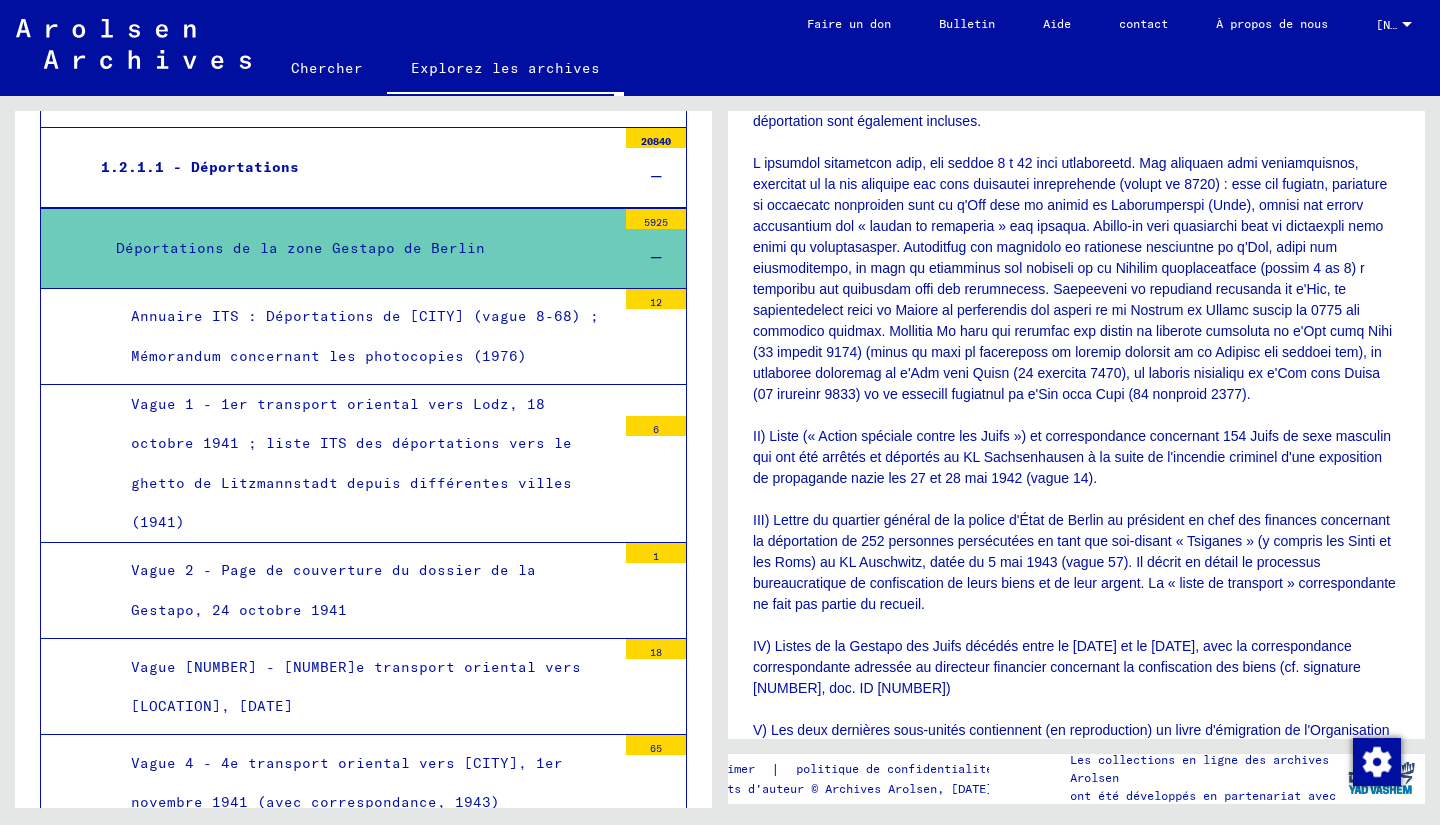 scroll, scrollTop: 515, scrollLeft: 0, axis: vertical 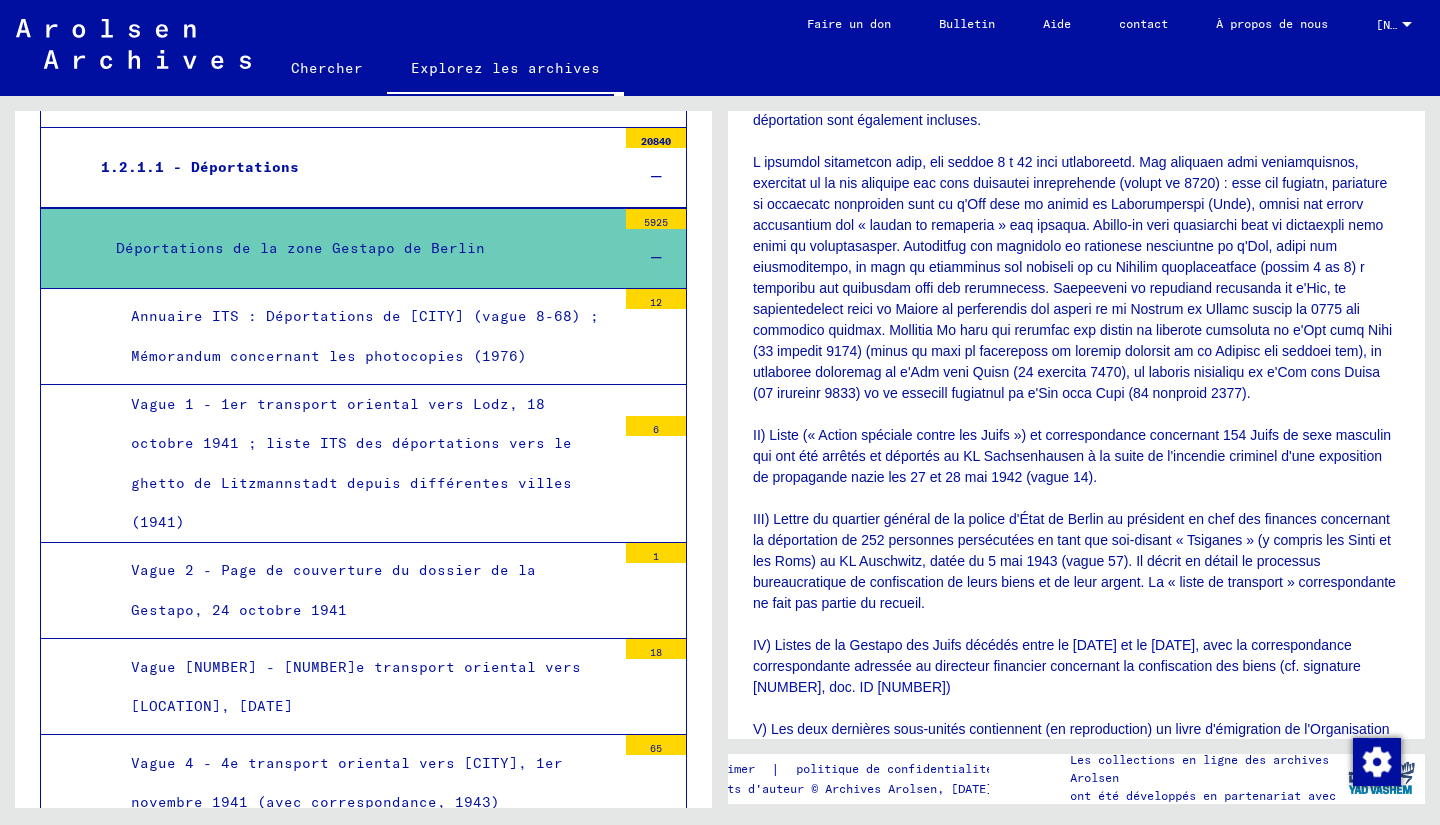 click on "Annuaire ITS : Déportations de [CITY] (vague 8-68) ; Mémorandum concernant les photocopies (1976)" at bounding box center (366, 336) 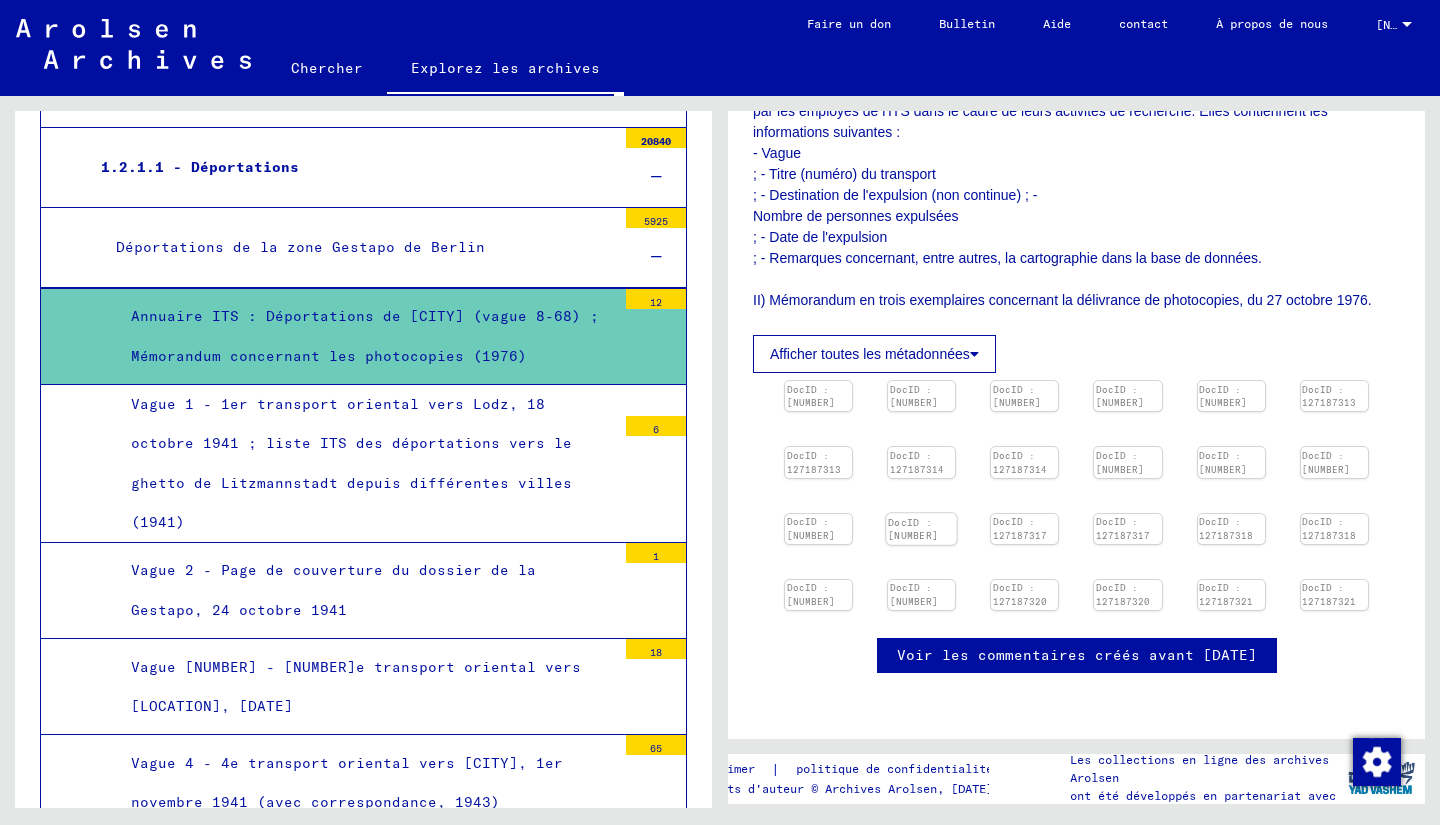 scroll, scrollTop: 975, scrollLeft: 0, axis: vertical 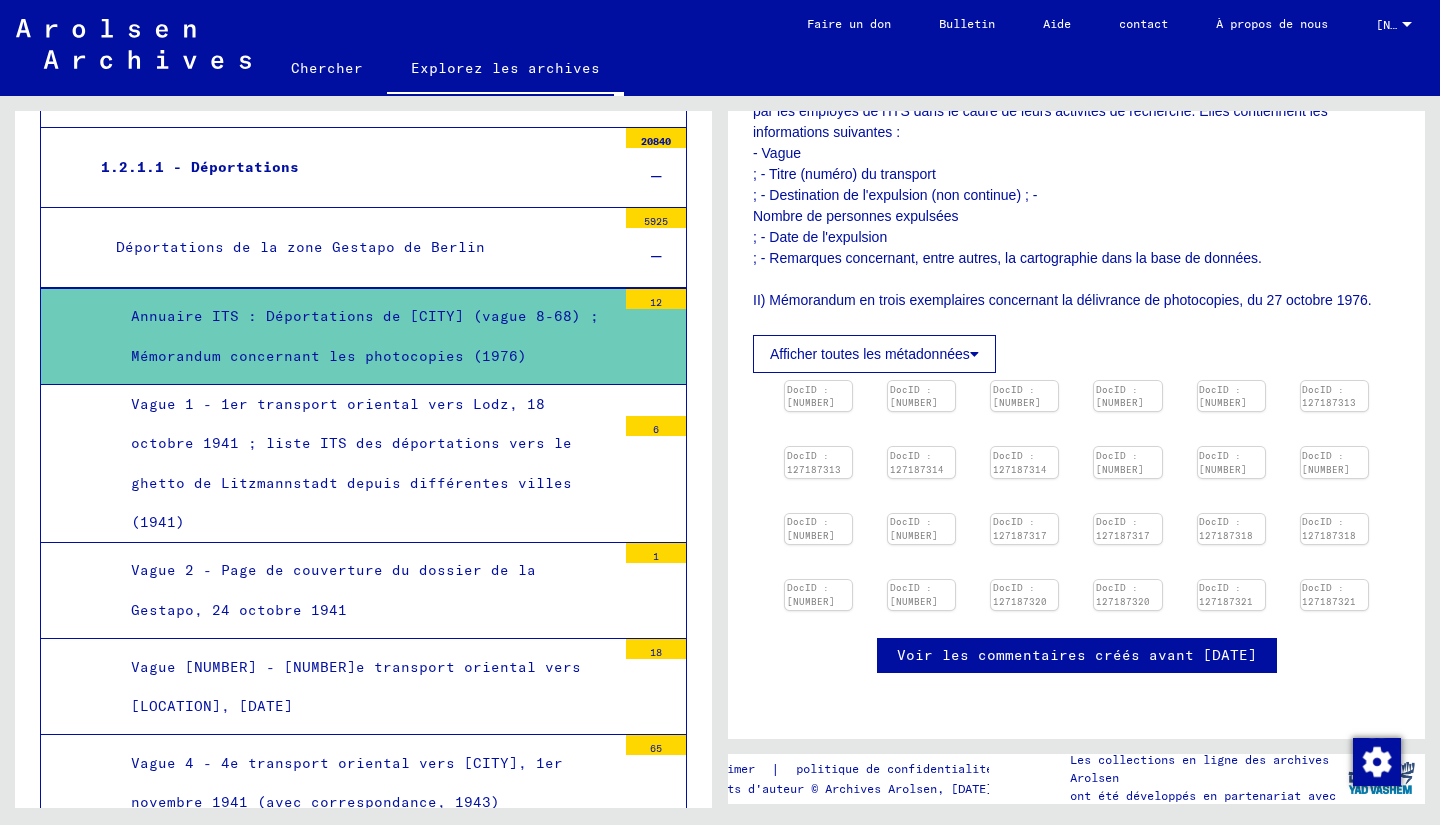 click on "Vague 1 - 1er transport oriental vers Lodz, 18 octobre 1941 ; liste ITS des déportations vers le ghetto de Litzmannstadt depuis différentes villes (1941)" at bounding box center (366, 463) 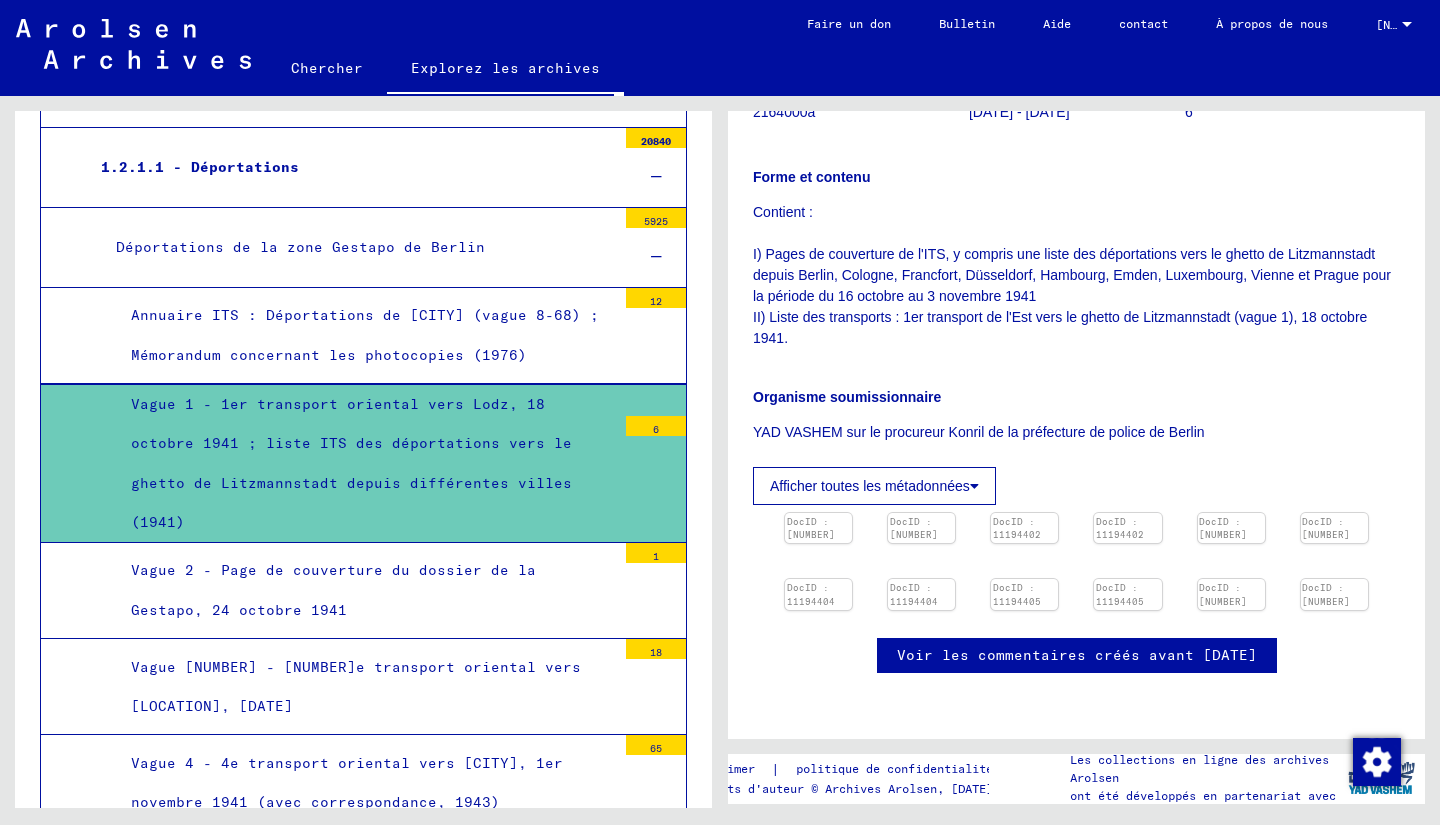 scroll, scrollTop: 542, scrollLeft: 0, axis: vertical 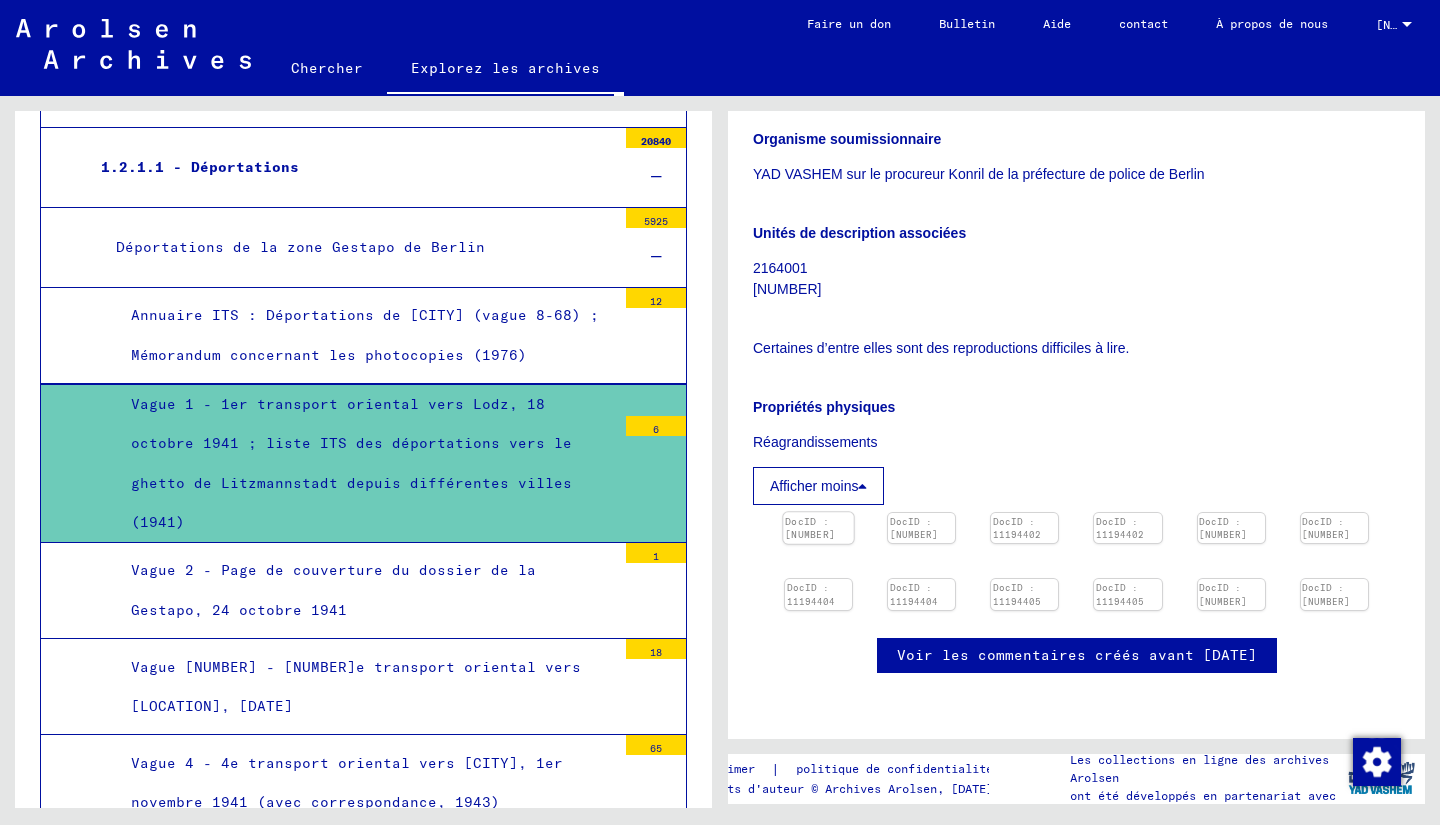 click at bounding box center [818, 512] 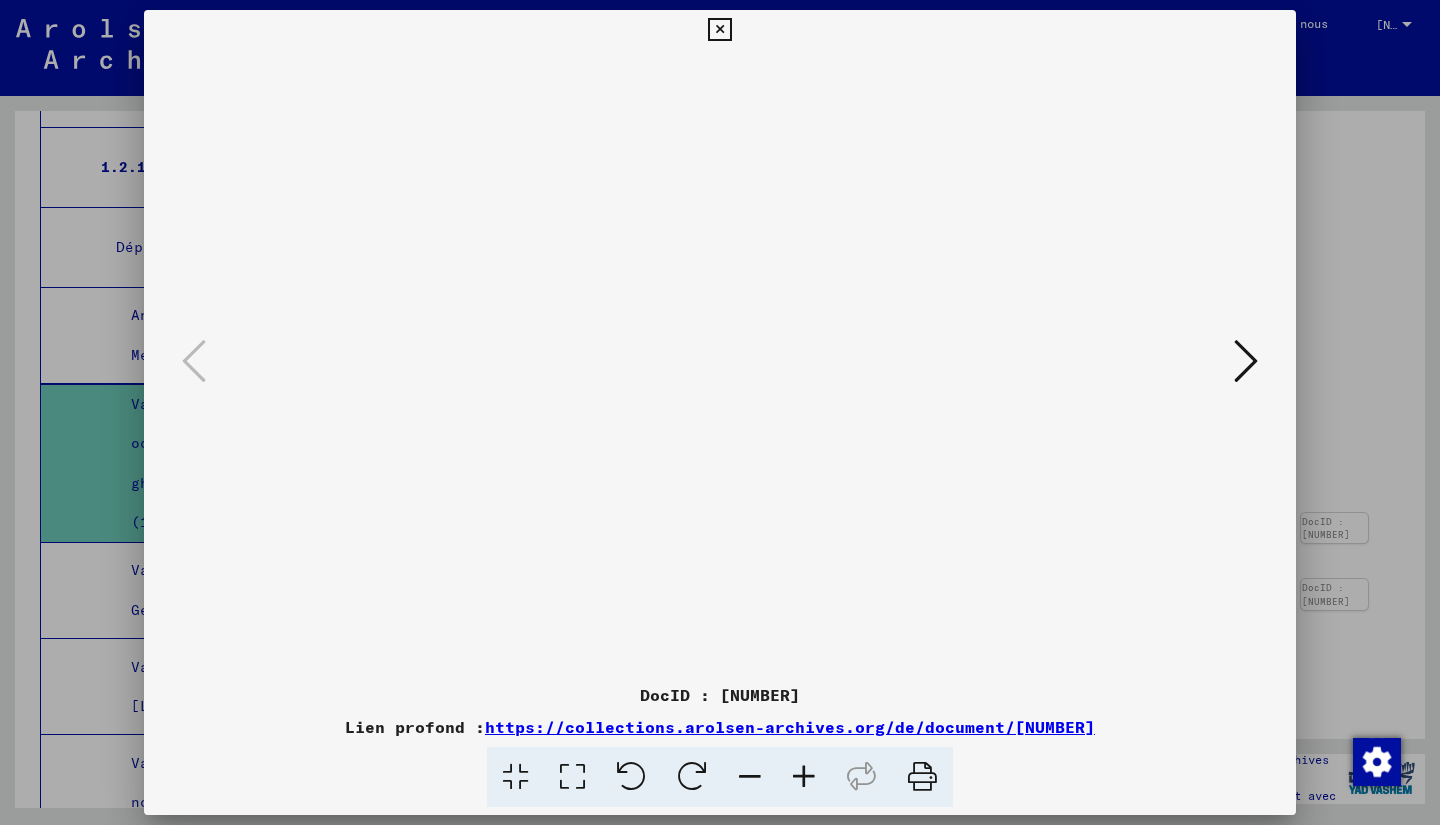 click at bounding box center [1246, 361] 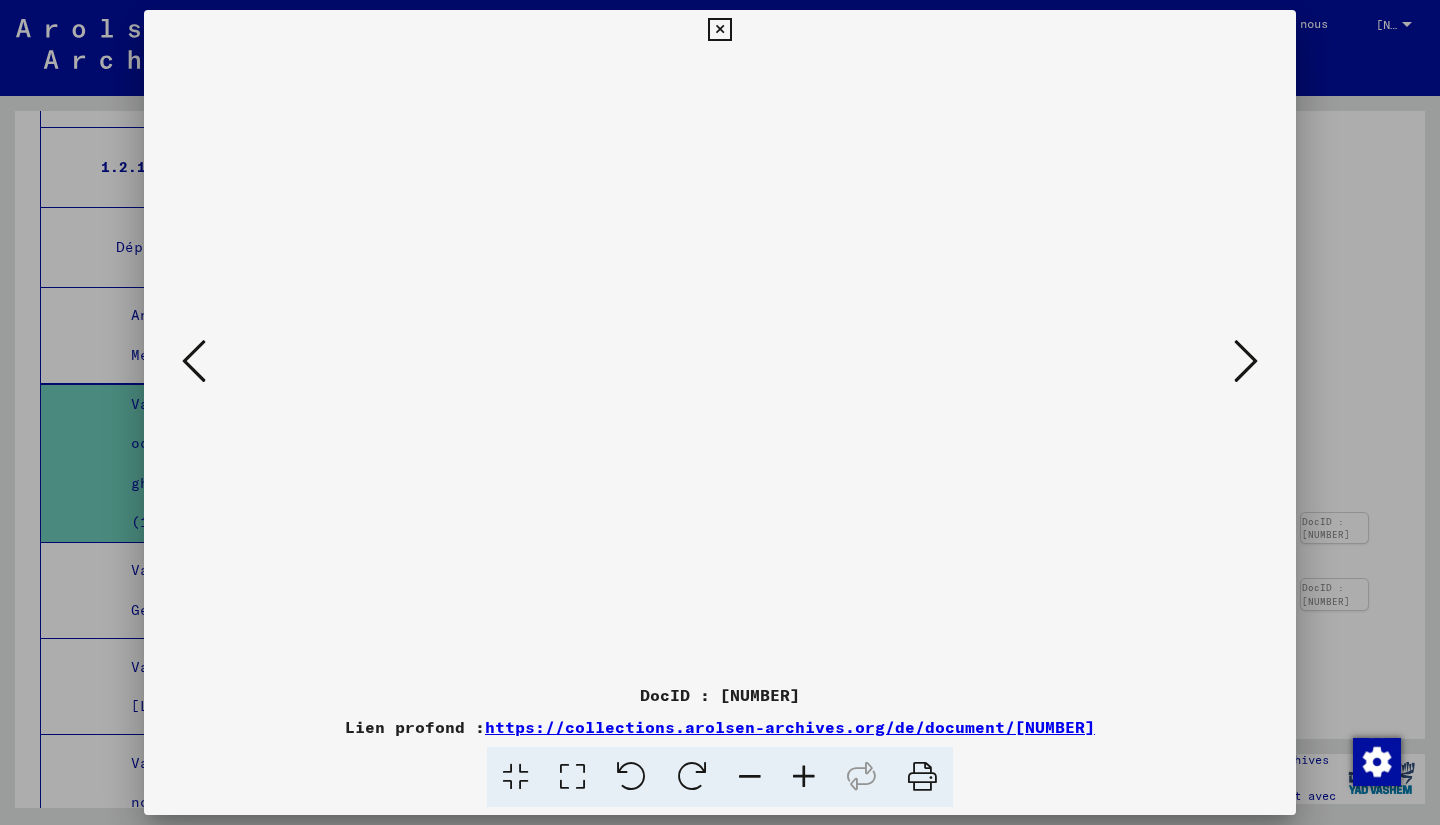 click at bounding box center (1246, 361) 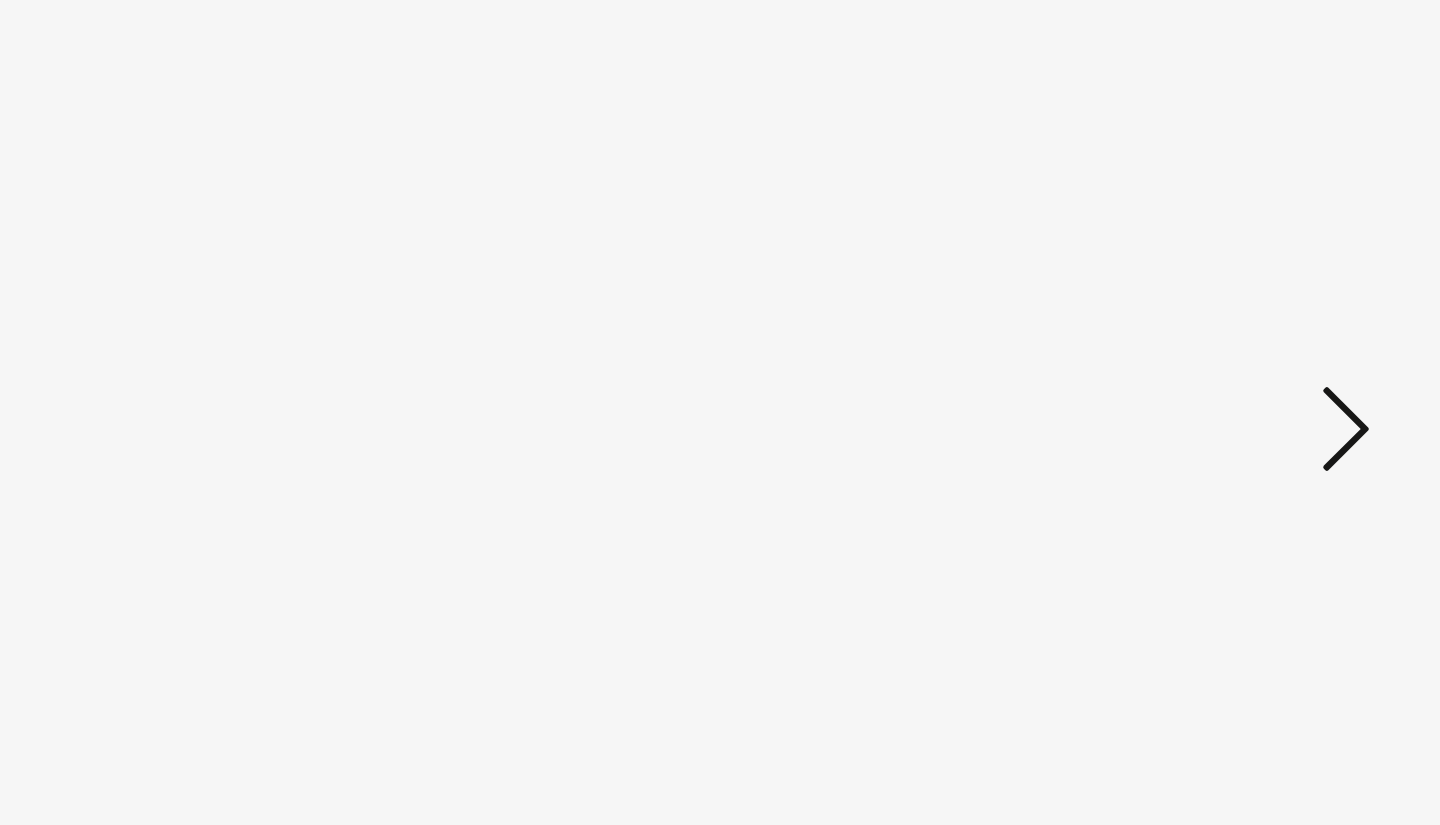 click at bounding box center (1246, 361) 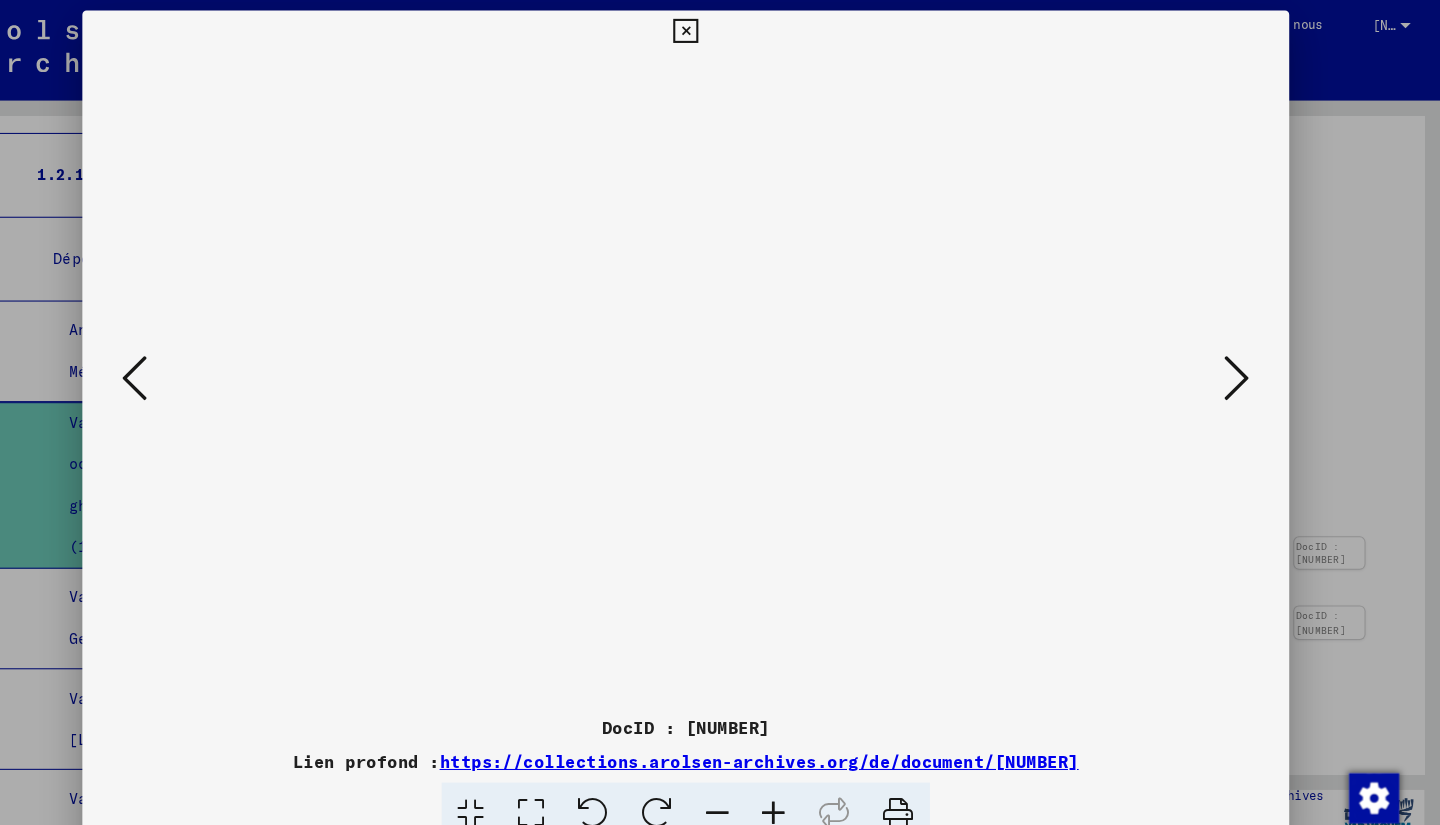 scroll, scrollTop: 0, scrollLeft: 0, axis: both 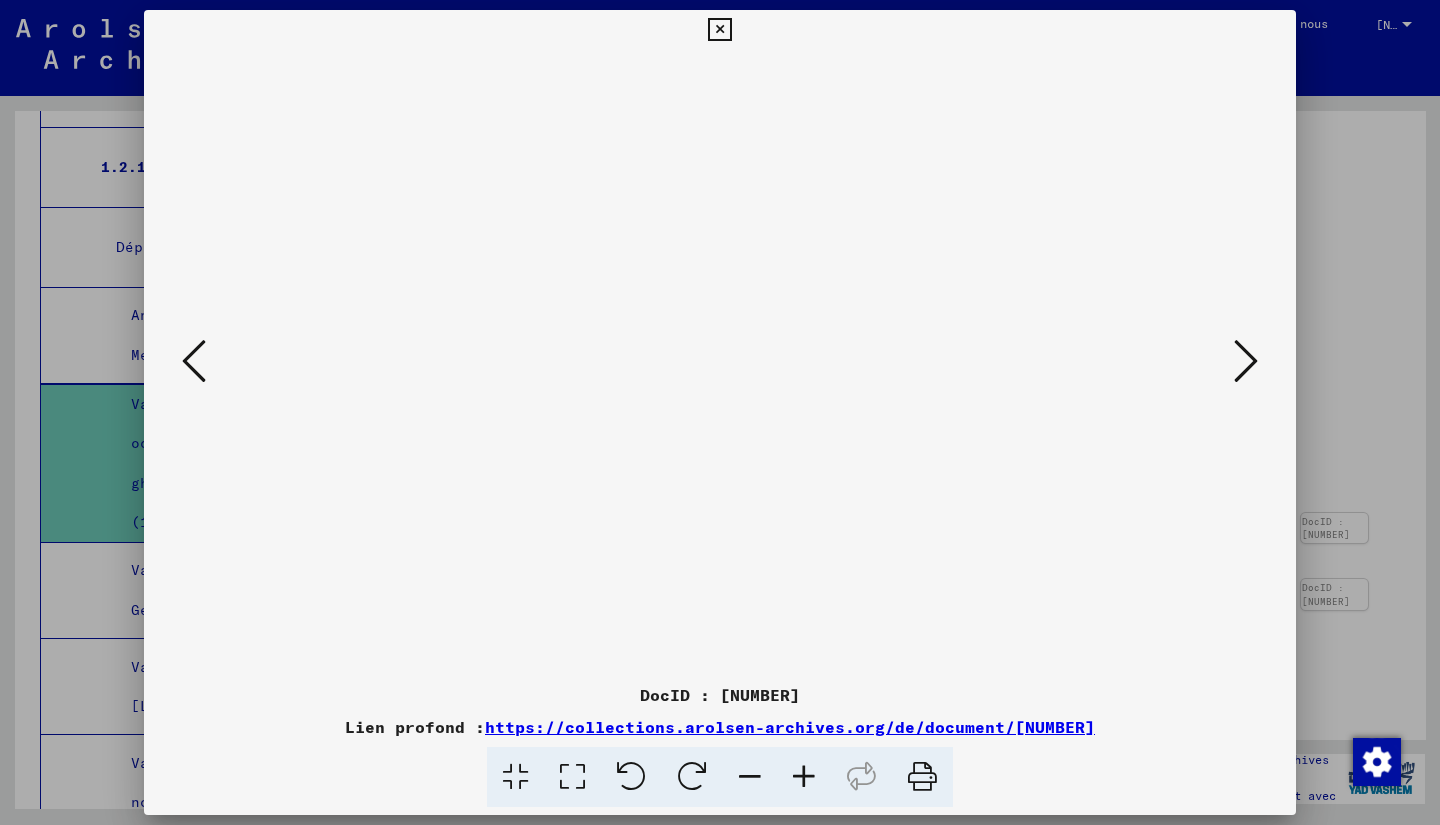 click at bounding box center (1246, 361) 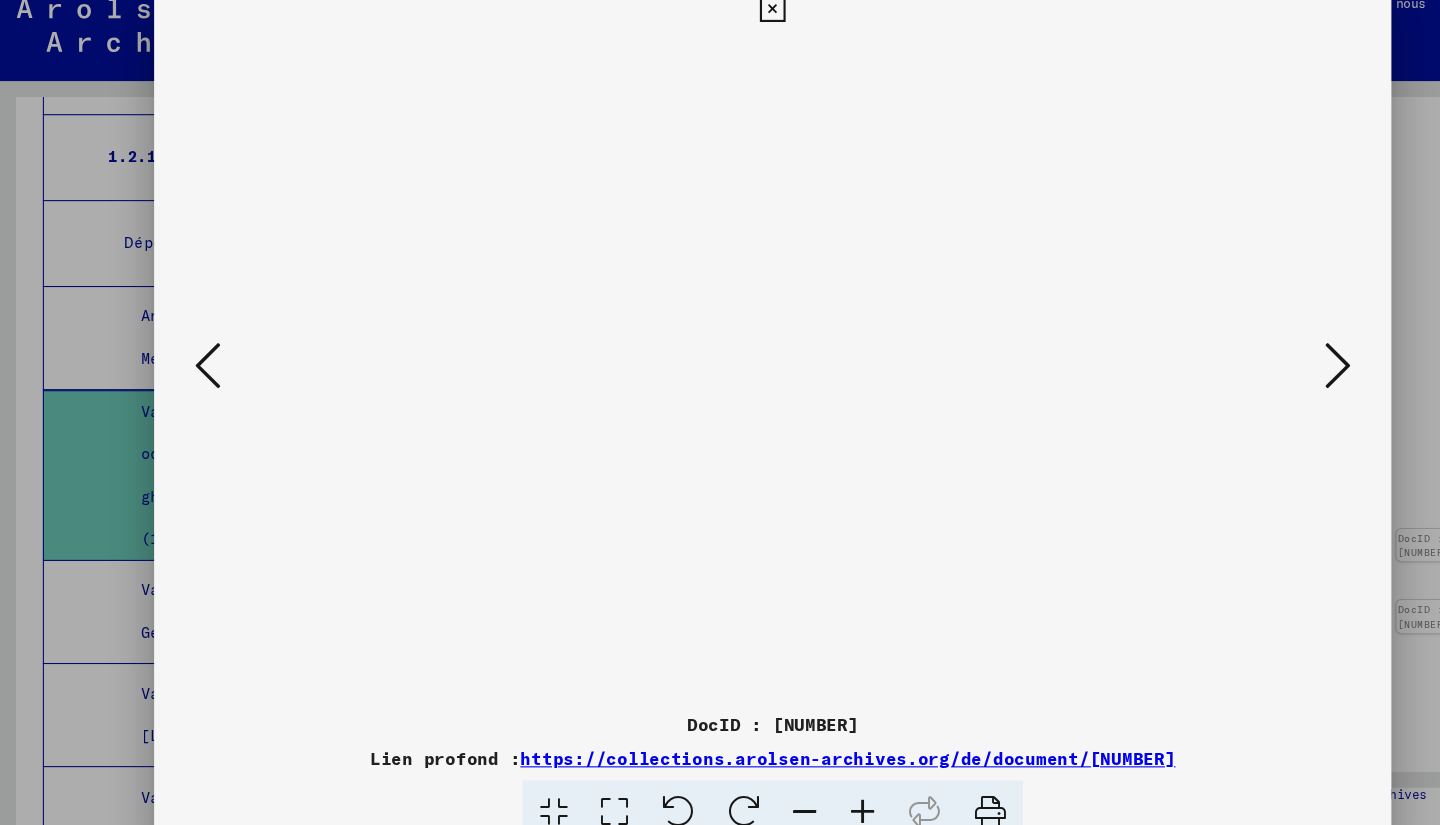 click at bounding box center (1246, 361) 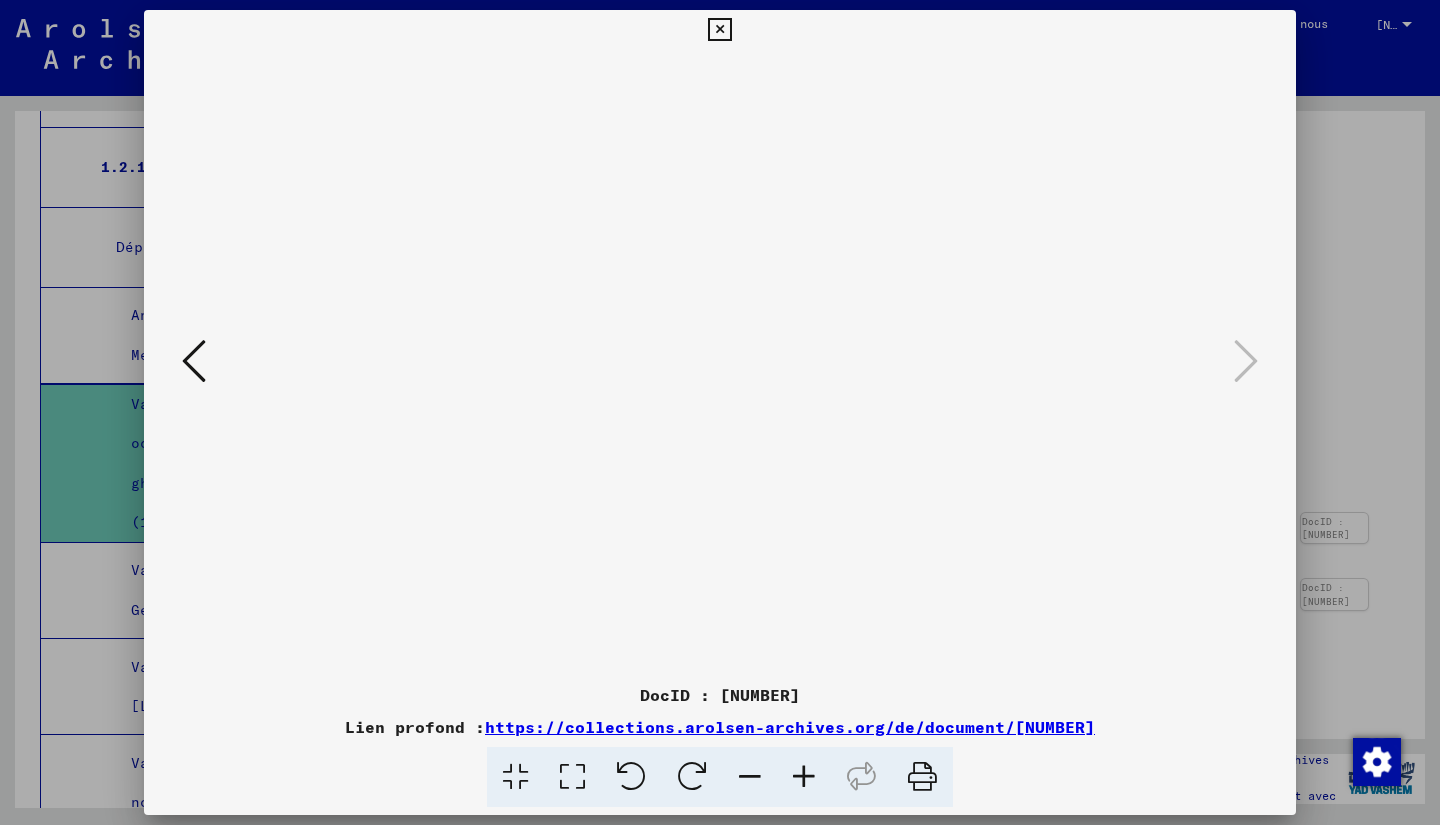 click at bounding box center [720, 362] 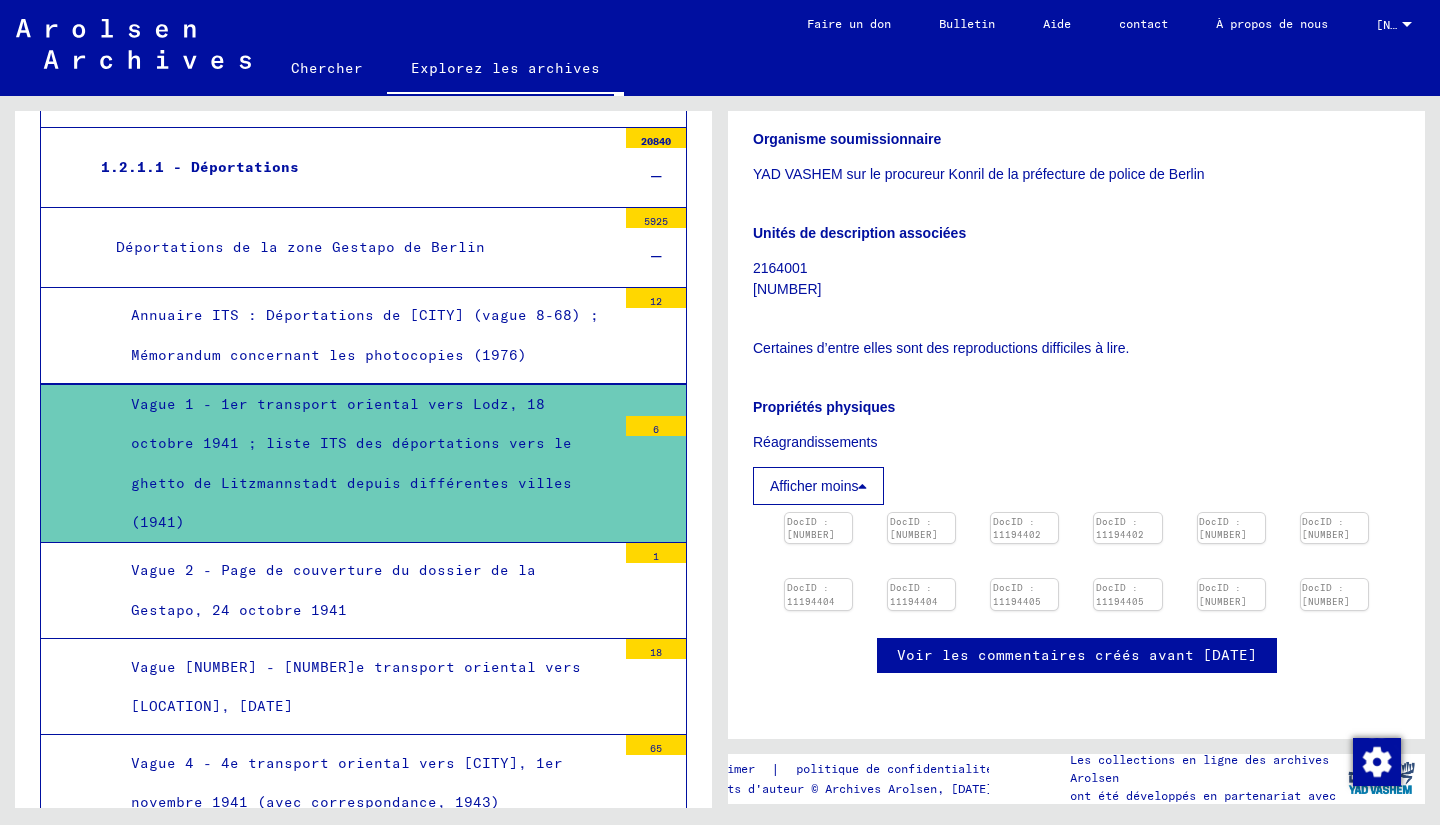 click on "Annuaire ITS : Déportations de [CITY] (vague 8-68) ; Mémorandum concernant les photocopies (1976)" at bounding box center (366, 335) 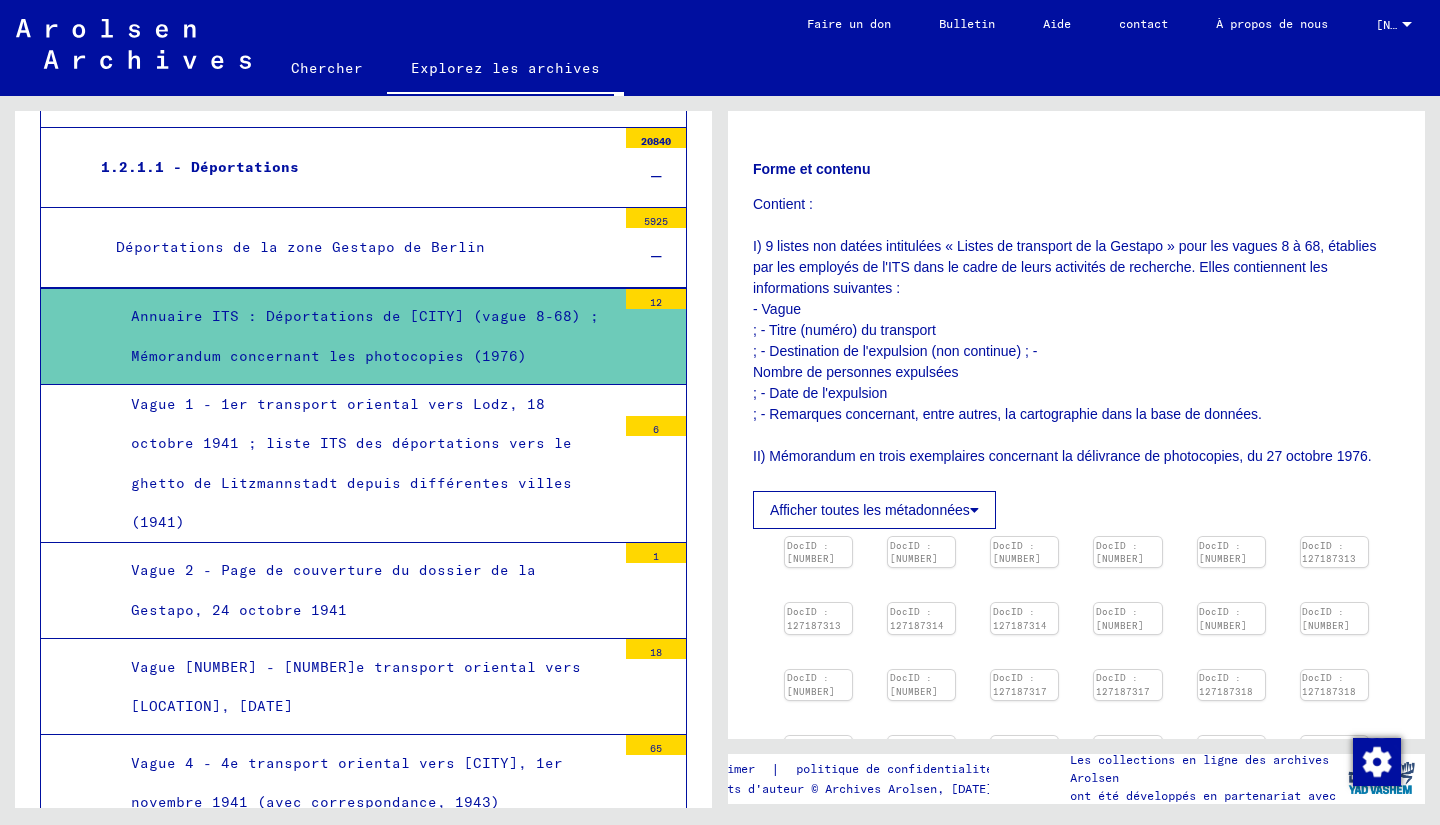 scroll, scrollTop: 536, scrollLeft: 0, axis: vertical 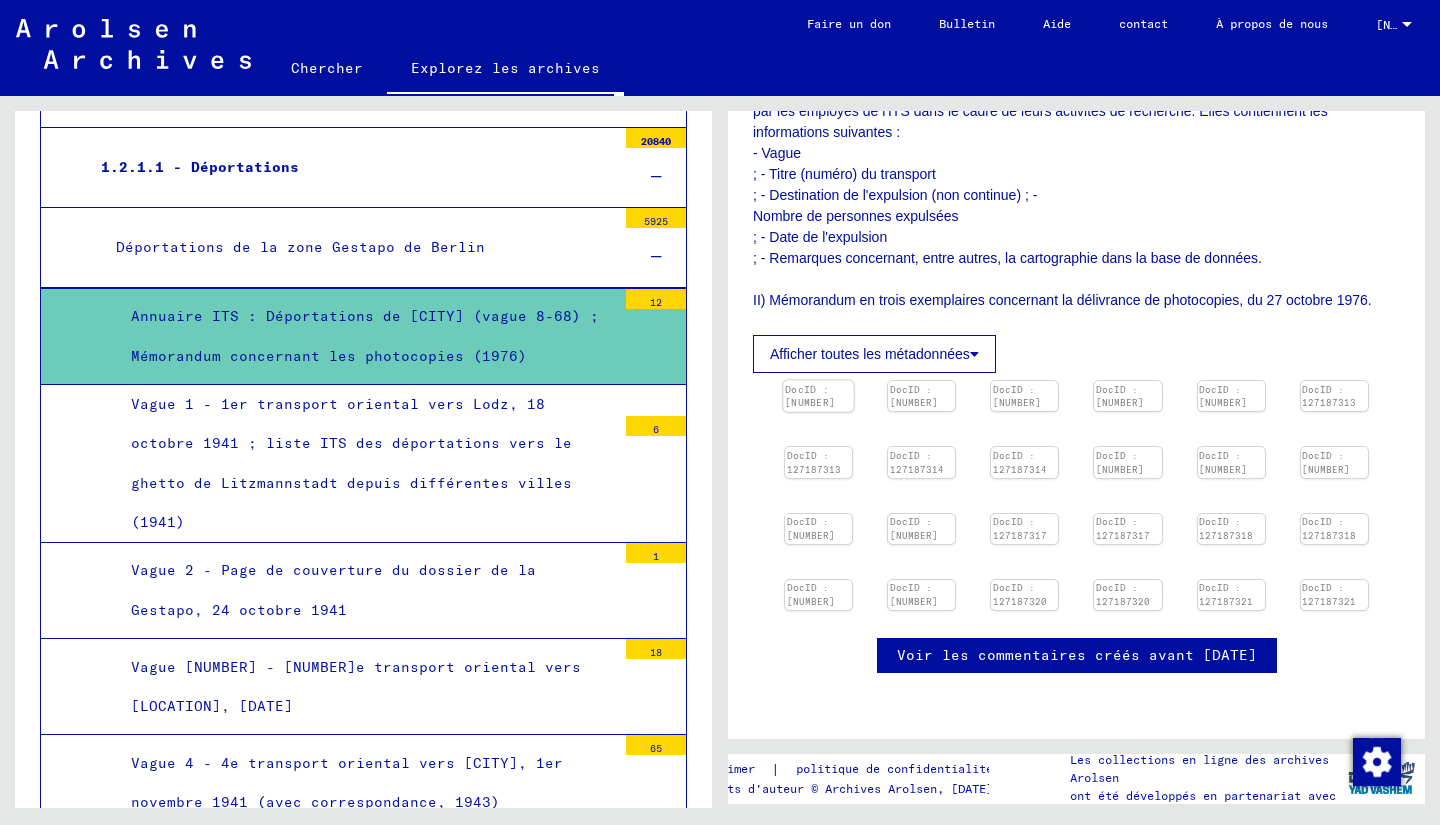 click on "DocID : [NUMBER]" at bounding box center [818, 396] 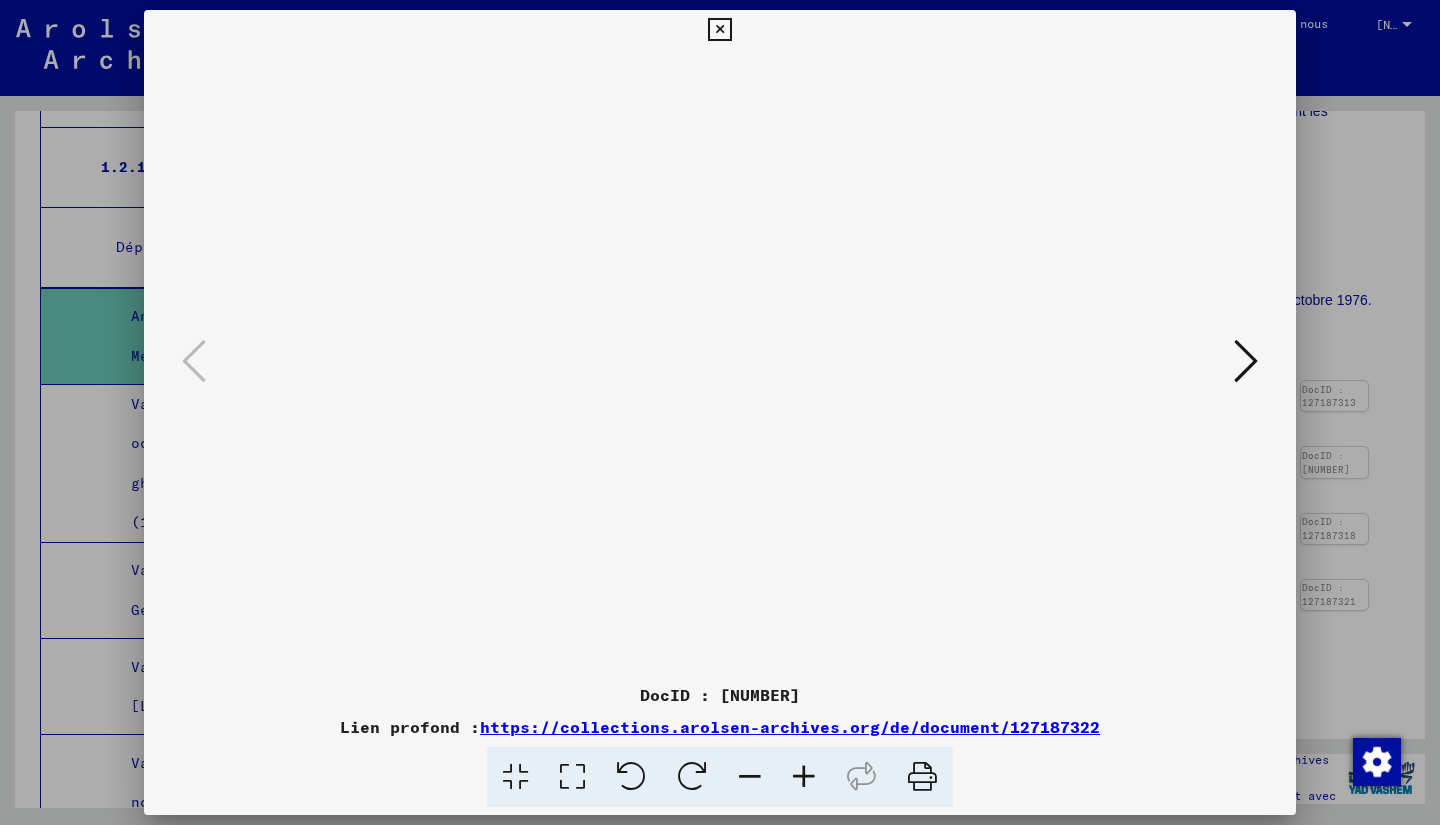 click at bounding box center (1246, 362) 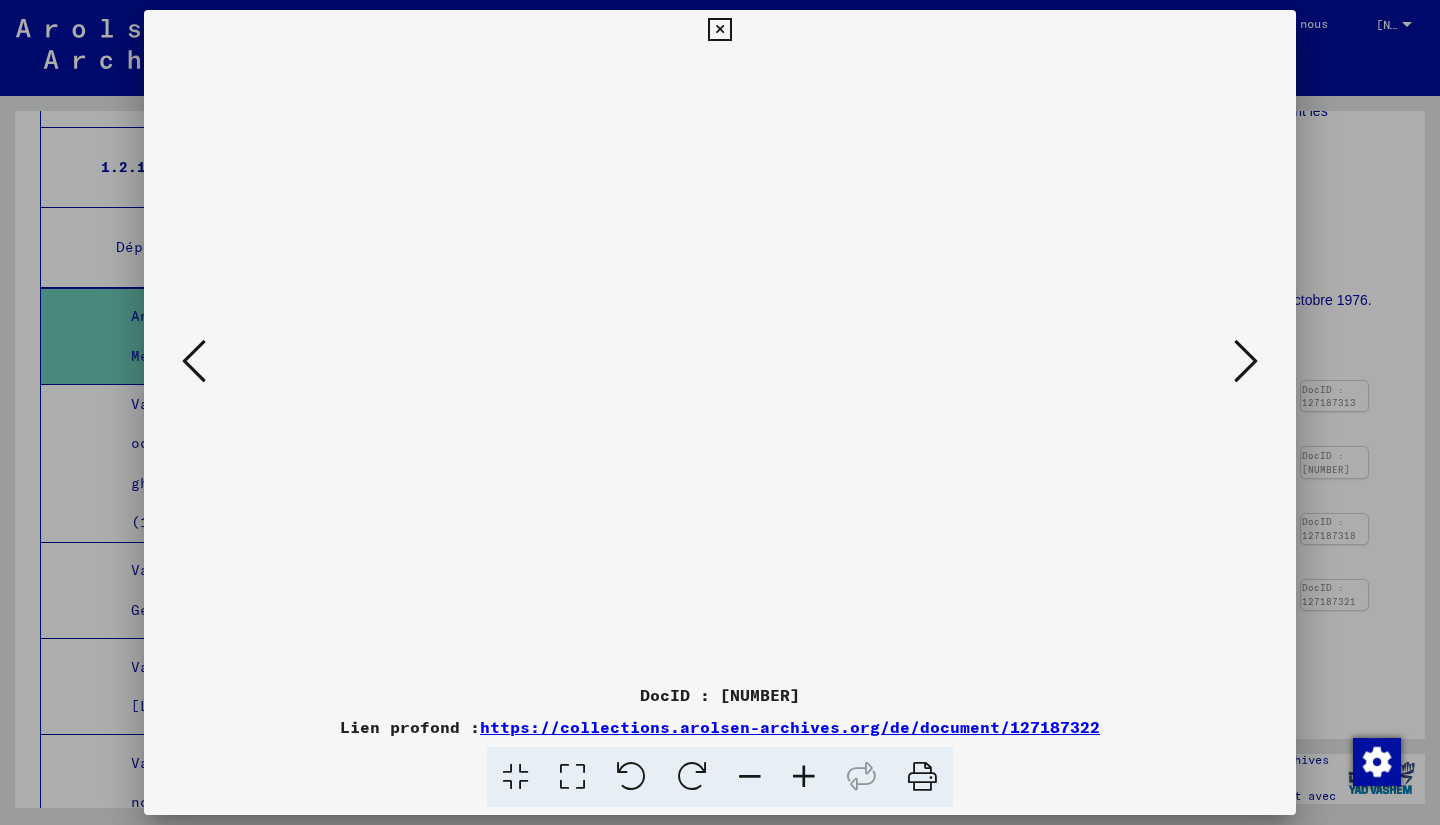 click at bounding box center (1246, 362) 